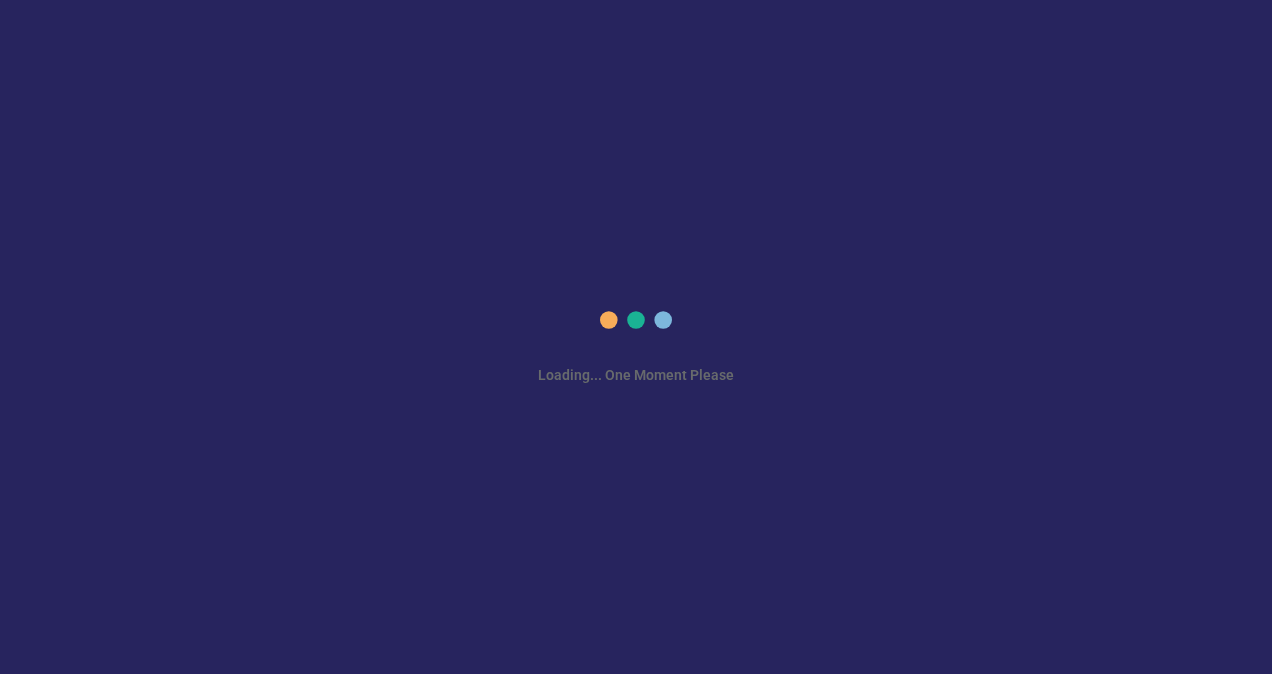 scroll, scrollTop: 0, scrollLeft: 0, axis: both 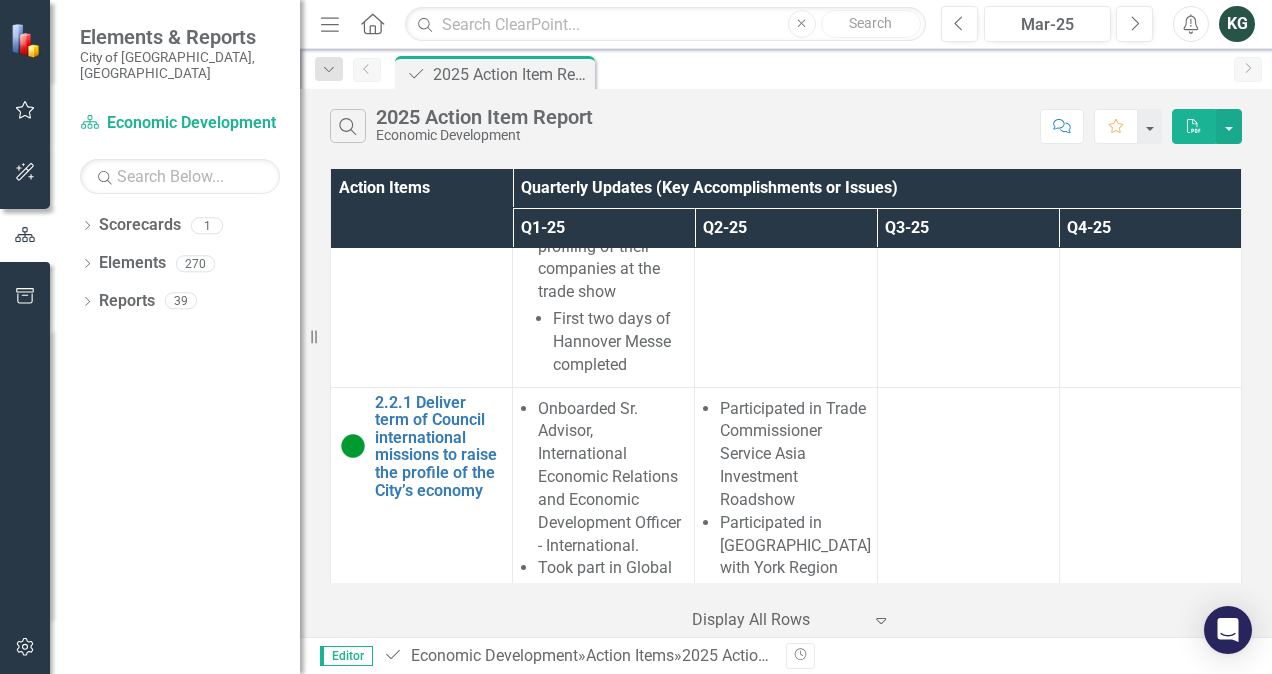 click on "Action Items Quarterly Updates (Key Accomplishments or Issues) Q1-25 Q2-25 Q3-25 Q4-25 1.1.1 Complete an Economic Development Action Plan, 2023-27, to position the corporate on the City of [GEOGRAPHIC_DATA] to support local economic growth with services, programs, policy development, partnerships and advocacy, and research Edit Edit Action Item Link Open Element 1.1.2 Deliver Small Business and Entrepreneurship Centre (SBEC) programming Edit Edit Action Item Link Open Element
Summer Company program intake and delivery will start in Q2 2025
246 consults delivered
1135 inquiries resolved
Starter Company Plus:
9 businesses started or expanded with 47 jobs created
17 new applications
No grant approvals yet, these will begin in Q2 2025
Hence, no Dollar Value of Investment Leveraged until Q2 2025
Summer Company:
14 businesses started with 16 jobs created
45 application inquiries
24 completed business plans submitted
334 consults delivered
1,398 inquiries resolved
Starter Company Plus:" at bounding box center (786, 400) 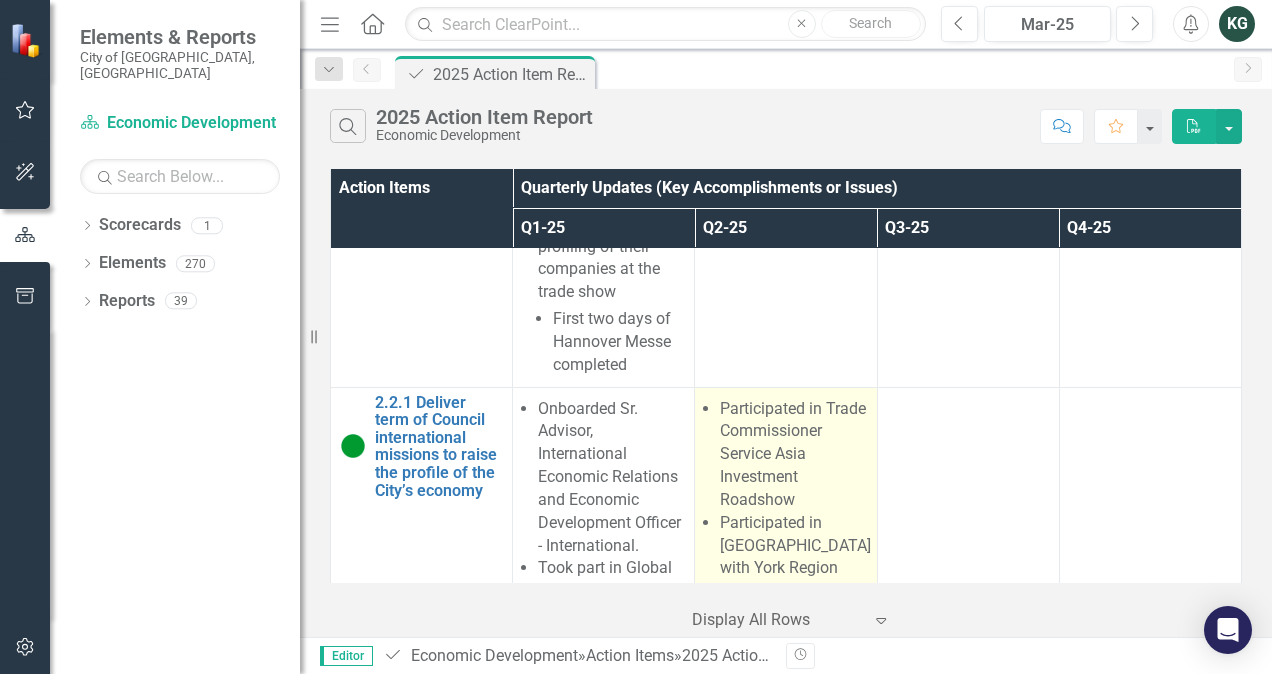 click on "Participated in Trade Commissioner Service Asia Investment Roadshow
Participated in [GEOGRAPHIC_DATA] with York Region Delegation" at bounding box center [786, 801] 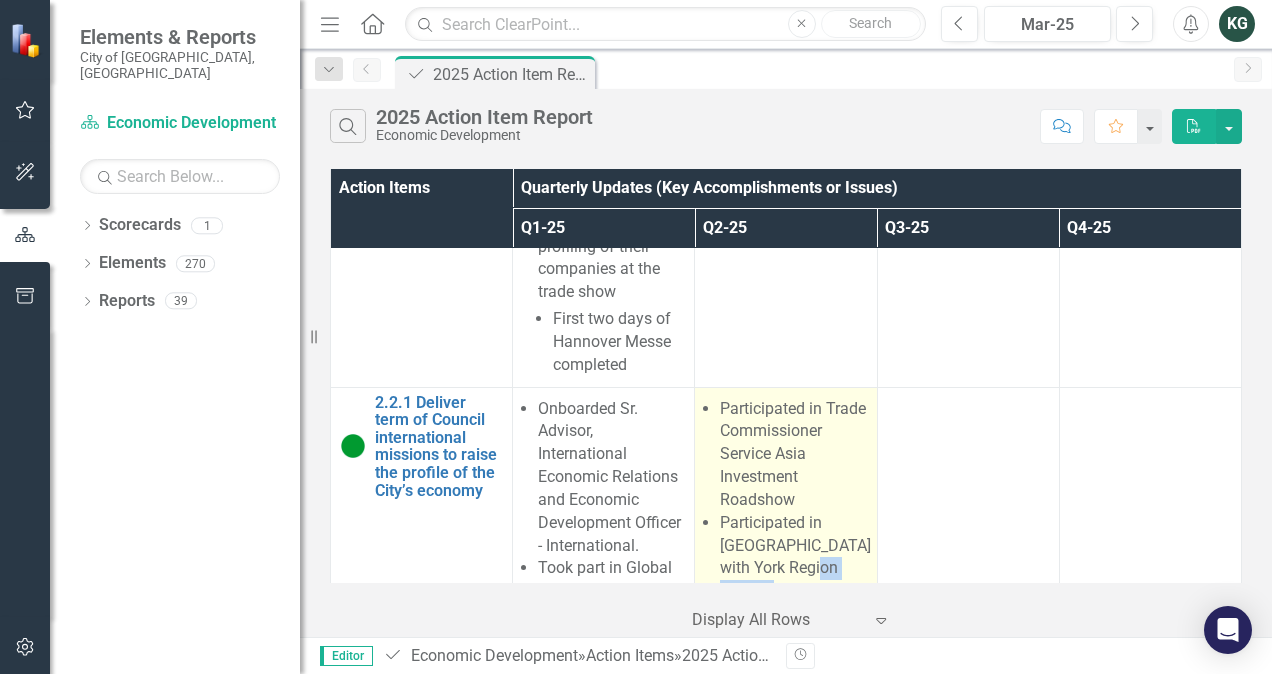 click on "Participated in Trade Commissioner Service Asia Investment Roadshow
Participated in [GEOGRAPHIC_DATA] with York Region Delegation" at bounding box center (786, 801) 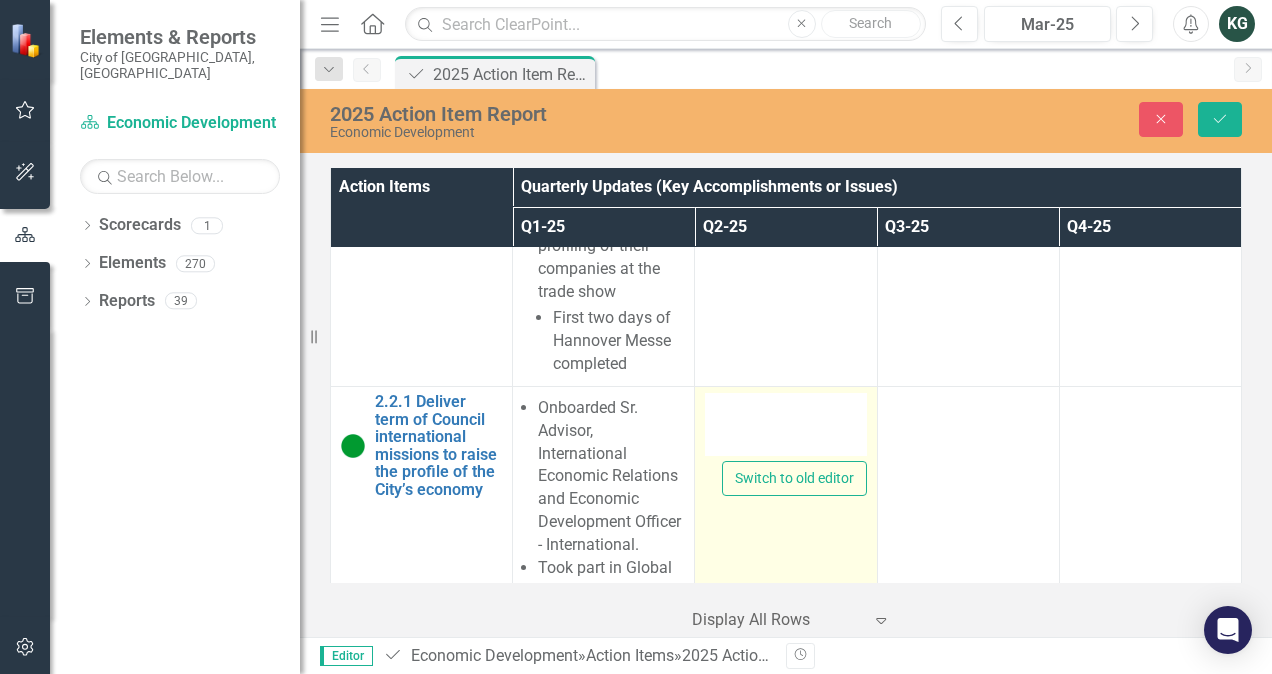 type on "<ul type="disc">
<li>Participated in Trade Commissioner Service Asia Investment Roadshow</li>
<li><span lang="EN-CA">Participated in [GEOGRAPHIC_DATA] with York Region Delegation</span></li>
</ul>" 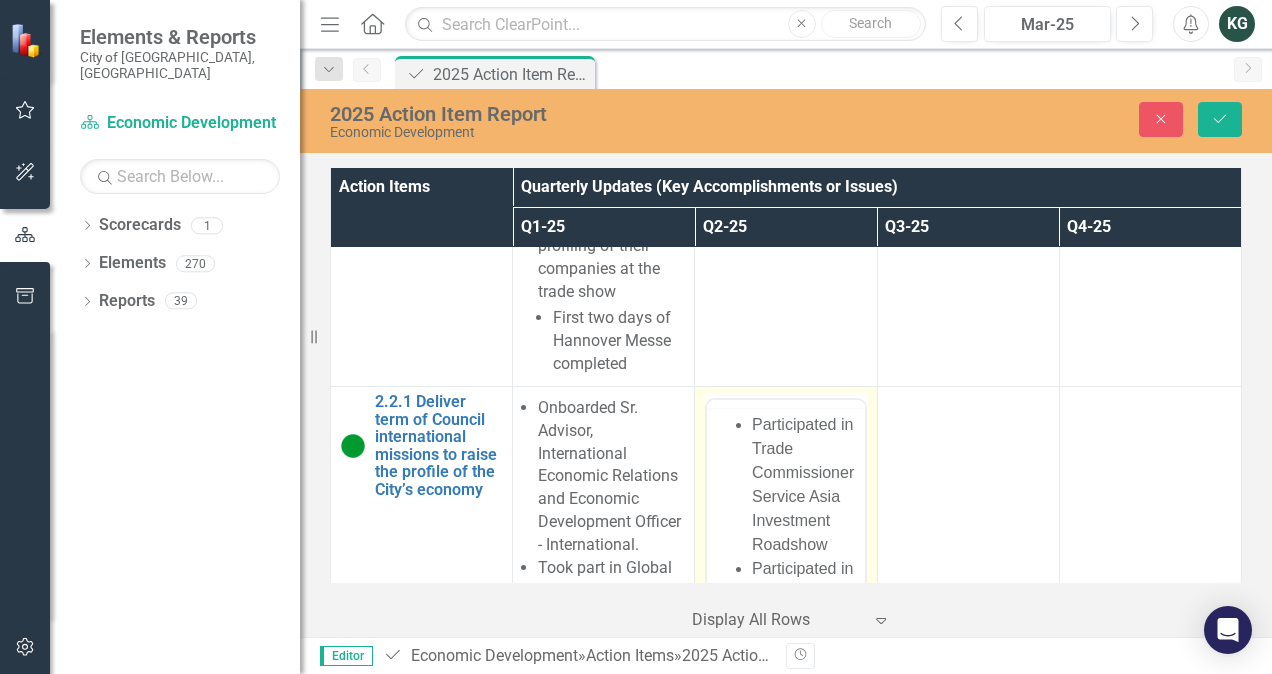 scroll, scrollTop: 0, scrollLeft: 0, axis: both 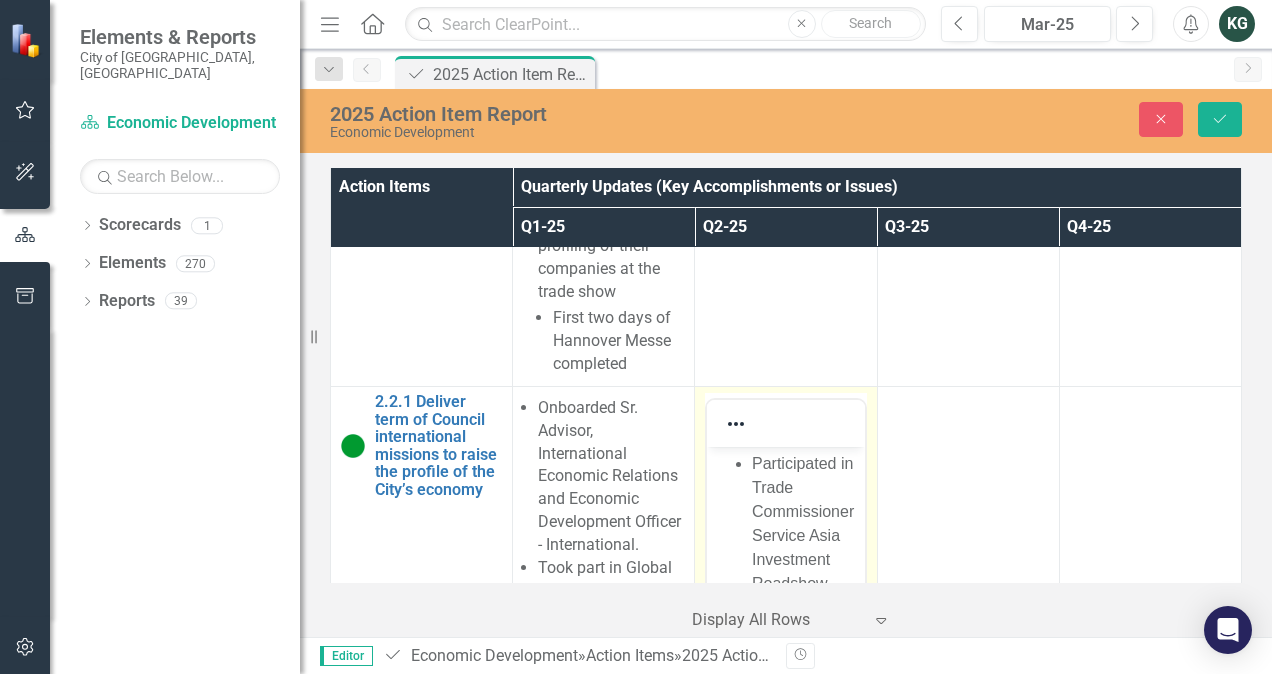 drag, startPoint x: 1437, startPoint y: 989, endPoint x: 735, endPoint y: 638, distance: 784.85986 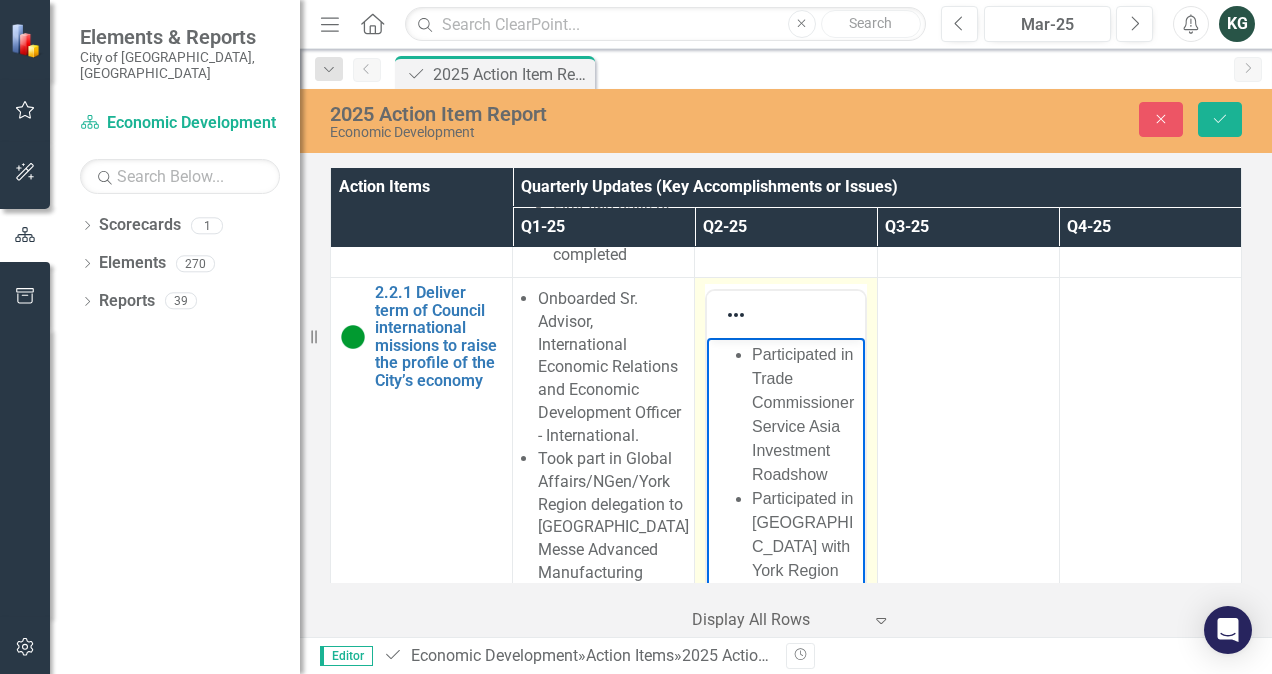 scroll, scrollTop: 7400, scrollLeft: 0, axis: vertical 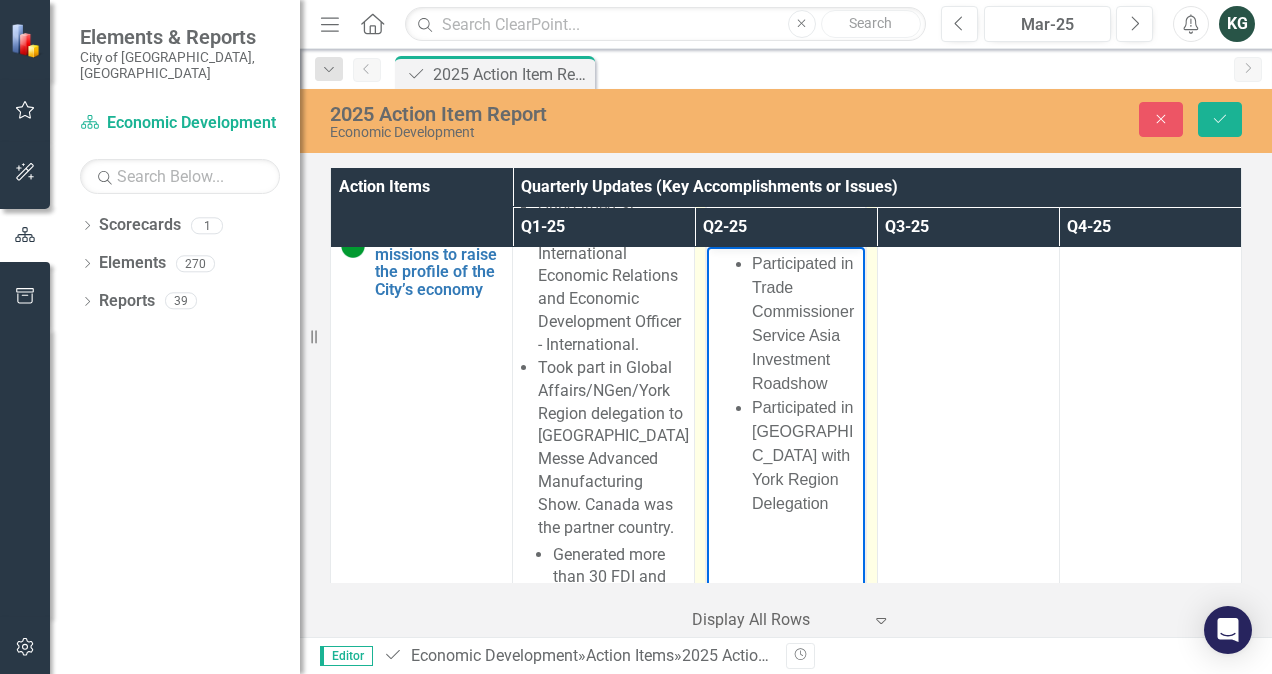 click on "Participated in [GEOGRAPHIC_DATA] with York Region Delegation" at bounding box center (805, 455) 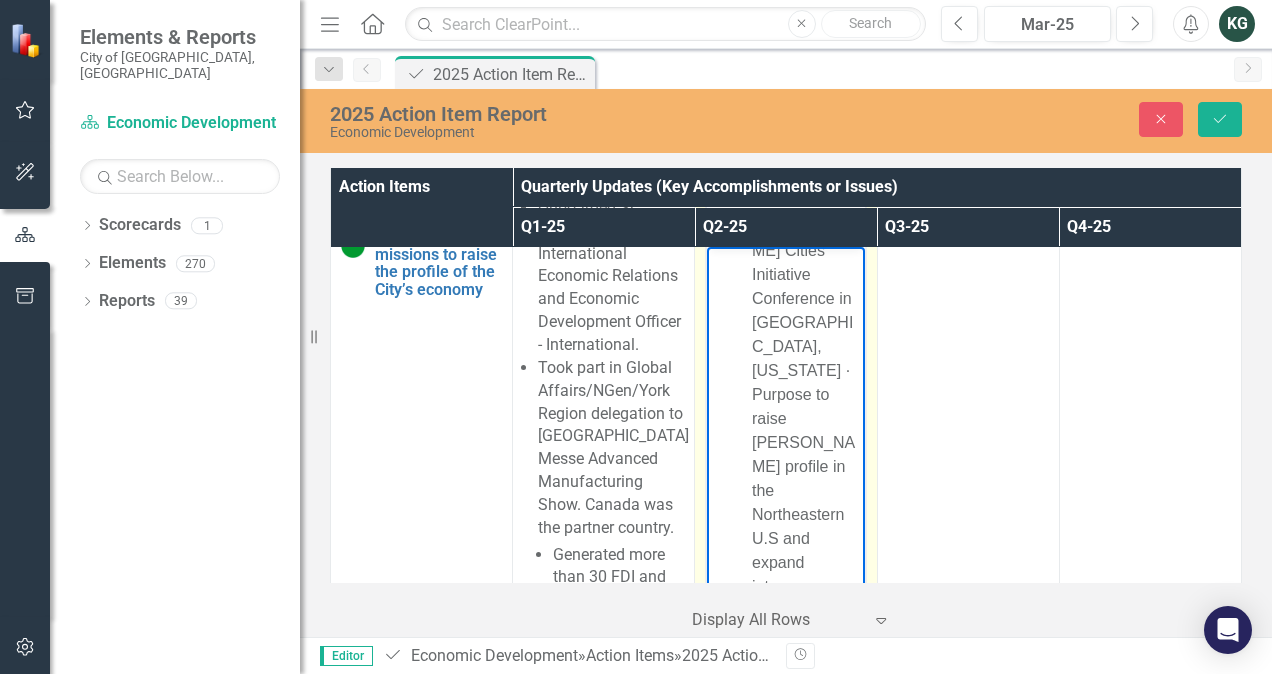scroll, scrollTop: 744, scrollLeft: 0, axis: vertical 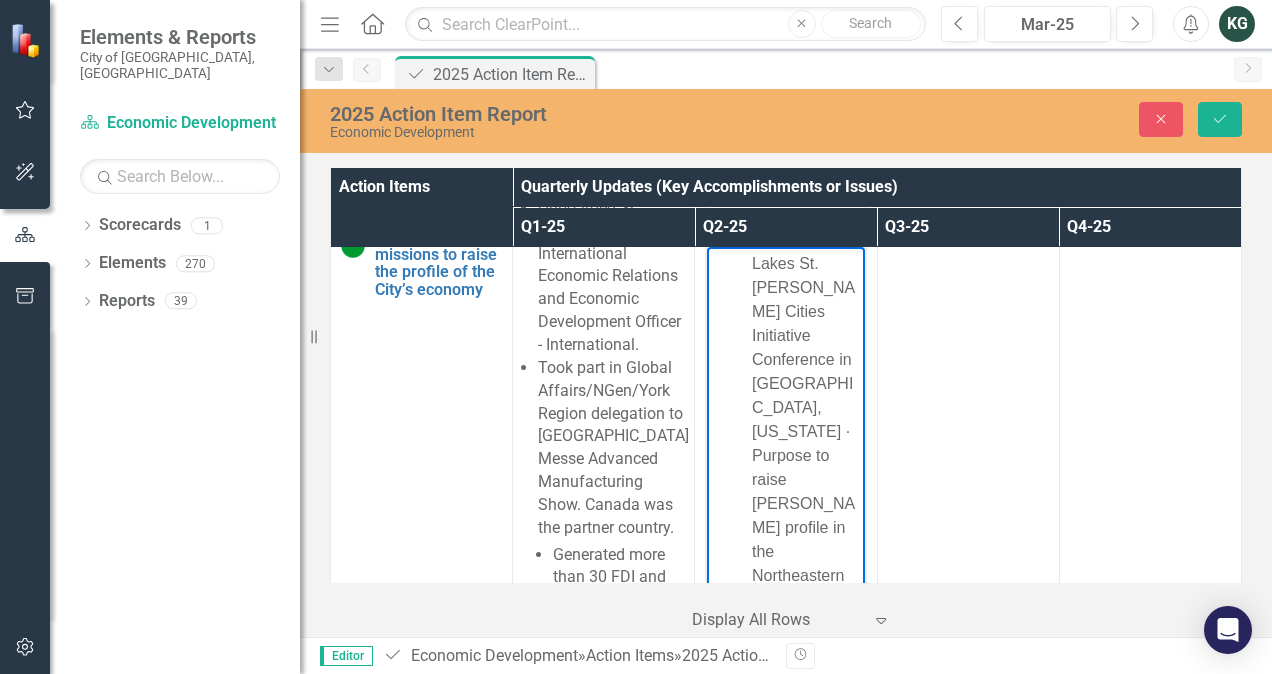 click on "Action Items Quarterly Updates (Key Accomplishments or Issues) Q1-25 Q2-25 Q3-25 Q4-25 1.1.1 Complete an Economic Development Action Plan, 2023-27, to position the corporate on the City of [GEOGRAPHIC_DATA] to support local economic growth with services, programs, policy development, partnerships and advocacy, and research Edit Edit Action Item Link Open Element 1.1.2 Deliver Small Business and Entrepreneurship Centre (SBEC) programming Edit Edit Action Item Link Open Element
Summer Company program intake and delivery will start in Q2 2025
246 consults delivered
1135 inquiries resolved
Starter Company Plus:
9 businesses started or expanded with 47 jobs created
17 new applications
No grant approvals yet, these will begin in Q2 2025
Hence, no Dollar Value of Investment Leveraged until Q2 2025
Summer Company:
14 businesses started with 16 jobs created
45 application inquiries
24 completed business plans submitted
334 consults delivered
1,398 inquiries resolved
Starter Company Plus:" at bounding box center [786, 400] 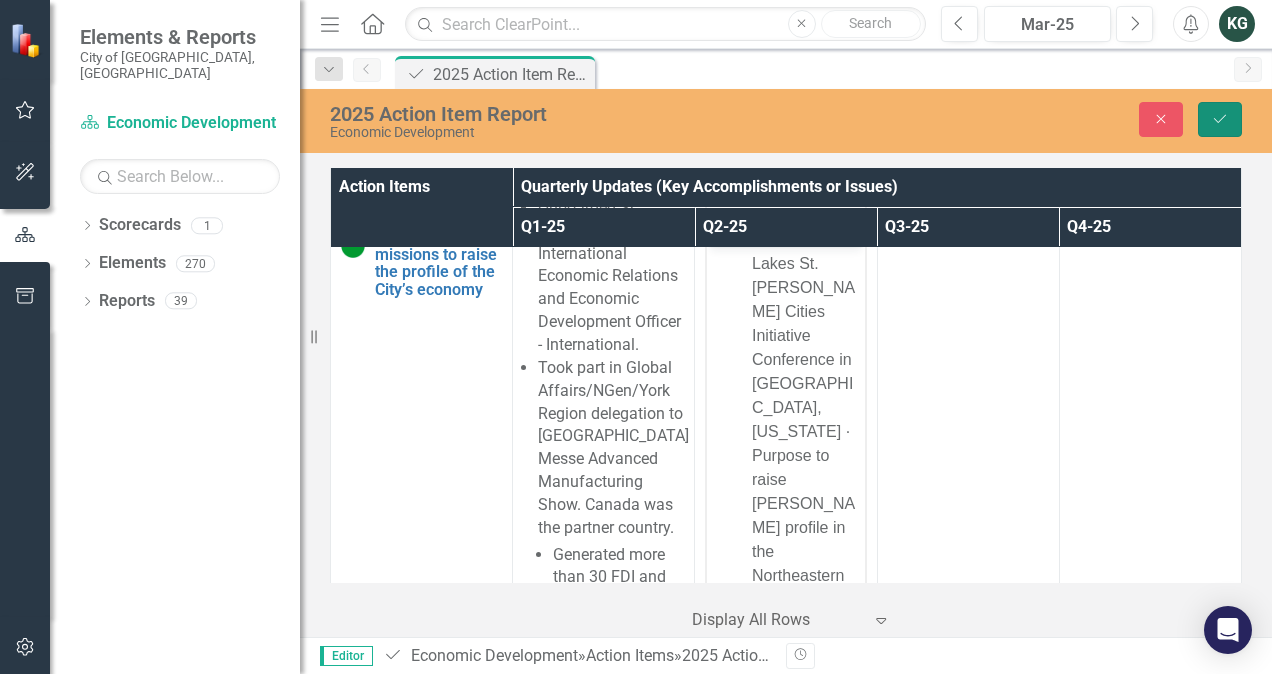 click on "Save" at bounding box center [1220, 119] 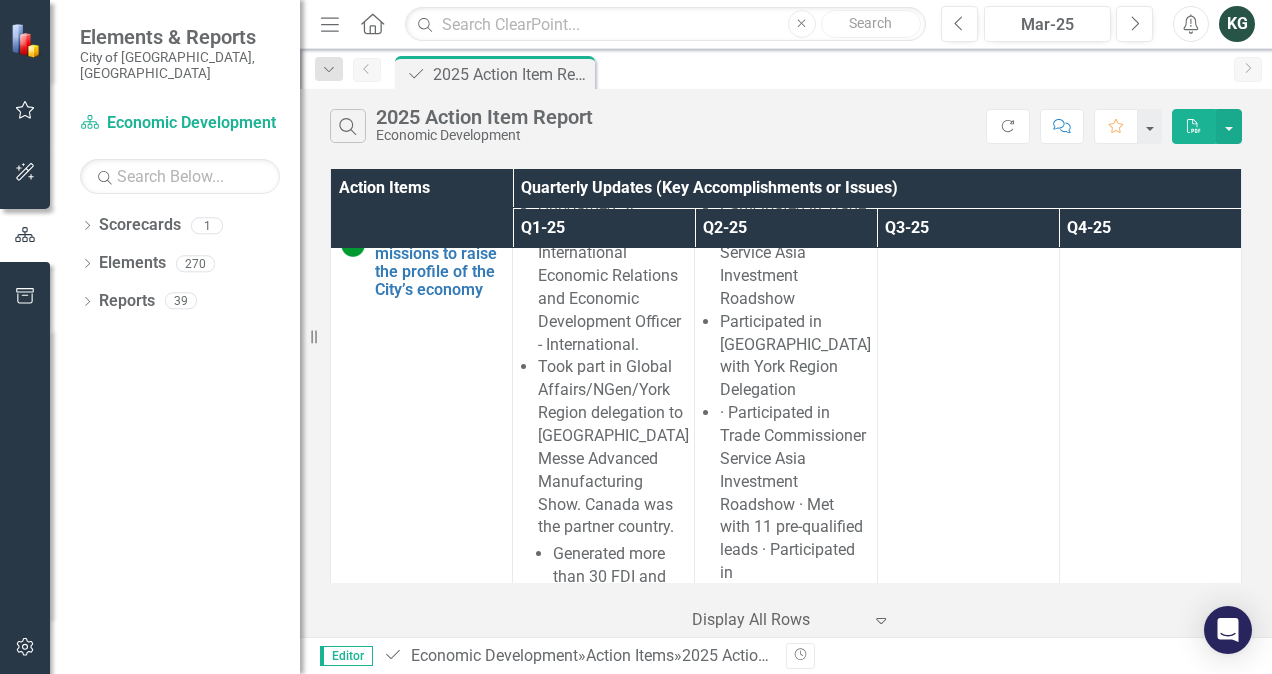 scroll, scrollTop: 7400, scrollLeft: 0, axis: vertical 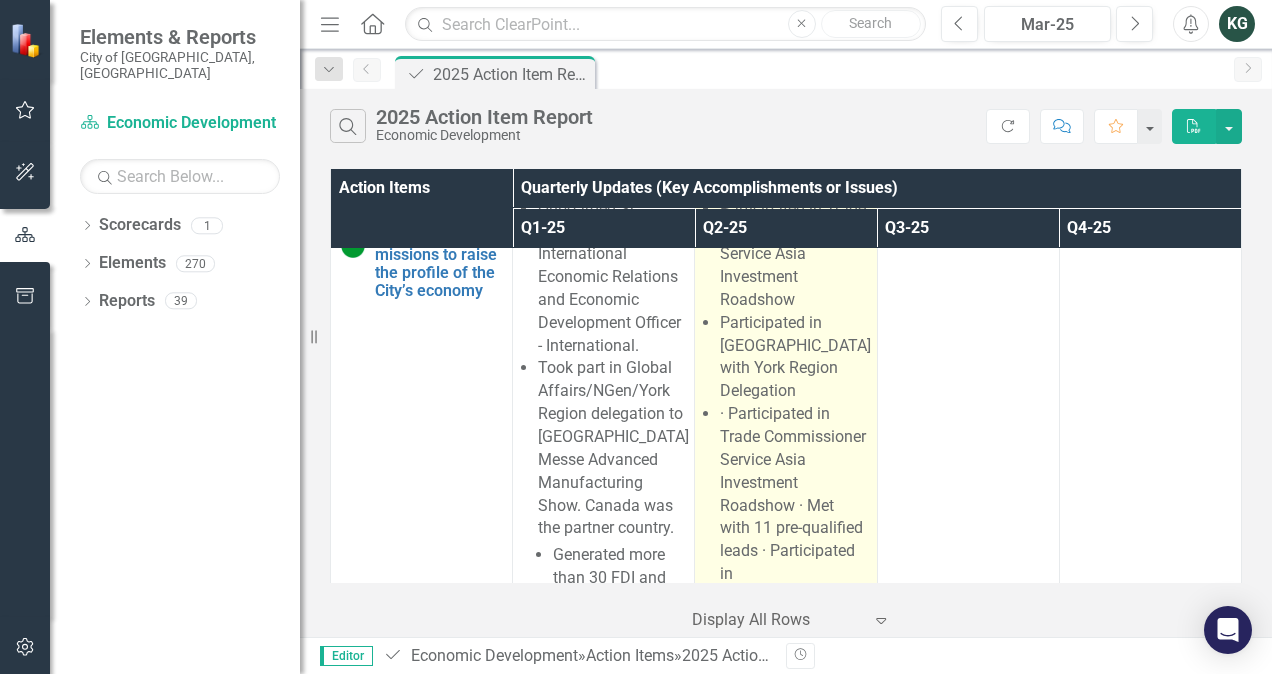 click on "· Participated in Trade Commissioner Service Asia Investment Roadshow · Met with 11 pre-qualified leads · Participated in [GEOGRAPHIC_DATA] with York Region Delegation · Generated more than 30 FDI and trade leads · Participated in the Great Lakes St. [PERSON_NAME] Cities Initiative Conference in [GEOGRAPHIC_DATA], [US_STATE] · Purpose to raise [PERSON_NAME] profile in the Northeastern U.S and expand intergovernmental relations with Canadian and US jurisdictions" at bounding box center (797, 744) 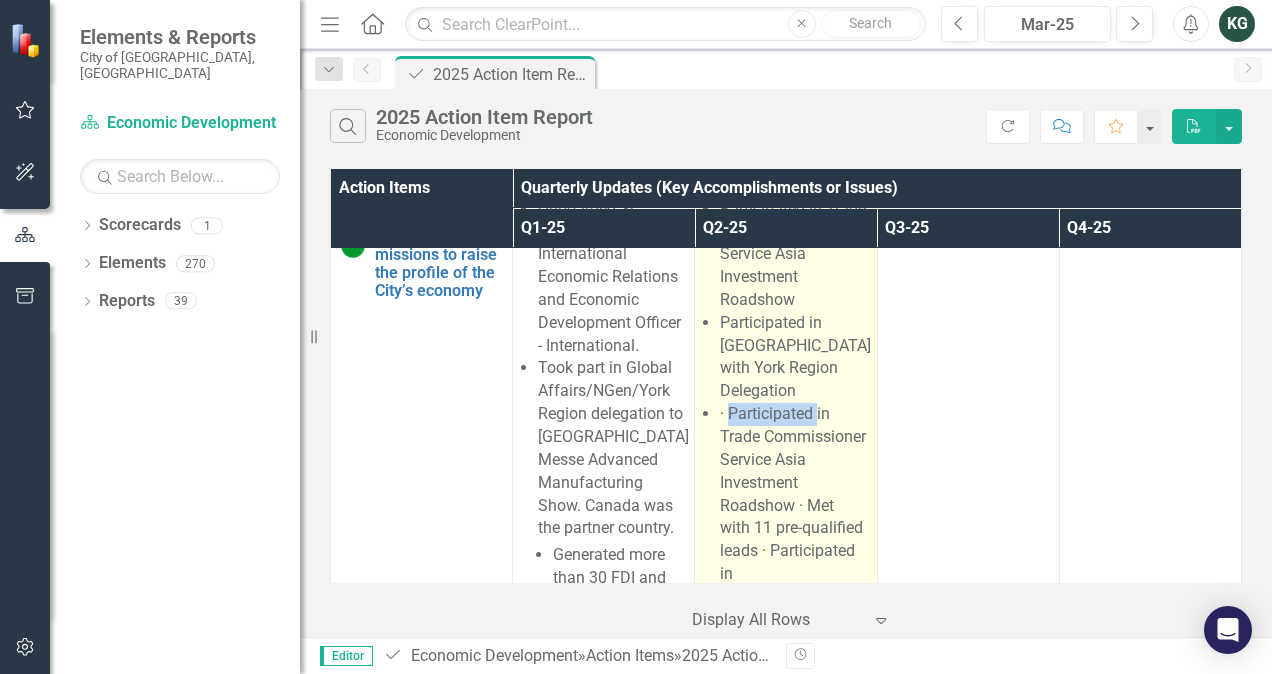 click on "· Participated in Trade Commissioner Service Asia Investment Roadshow · Met with 11 pre-qualified leads · Participated in [GEOGRAPHIC_DATA] with York Region Delegation · Generated more than 30 FDI and trade leads · Participated in the Great Lakes St. [PERSON_NAME] Cities Initiative Conference in [GEOGRAPHIC_DATA], [US_STATE] · Purpose to raise [PERSON_NAME] profile in the Northeastern U.S and expand intergovernmental relations with Canadian and US jurisdictions" at bounding box center [797, 744] 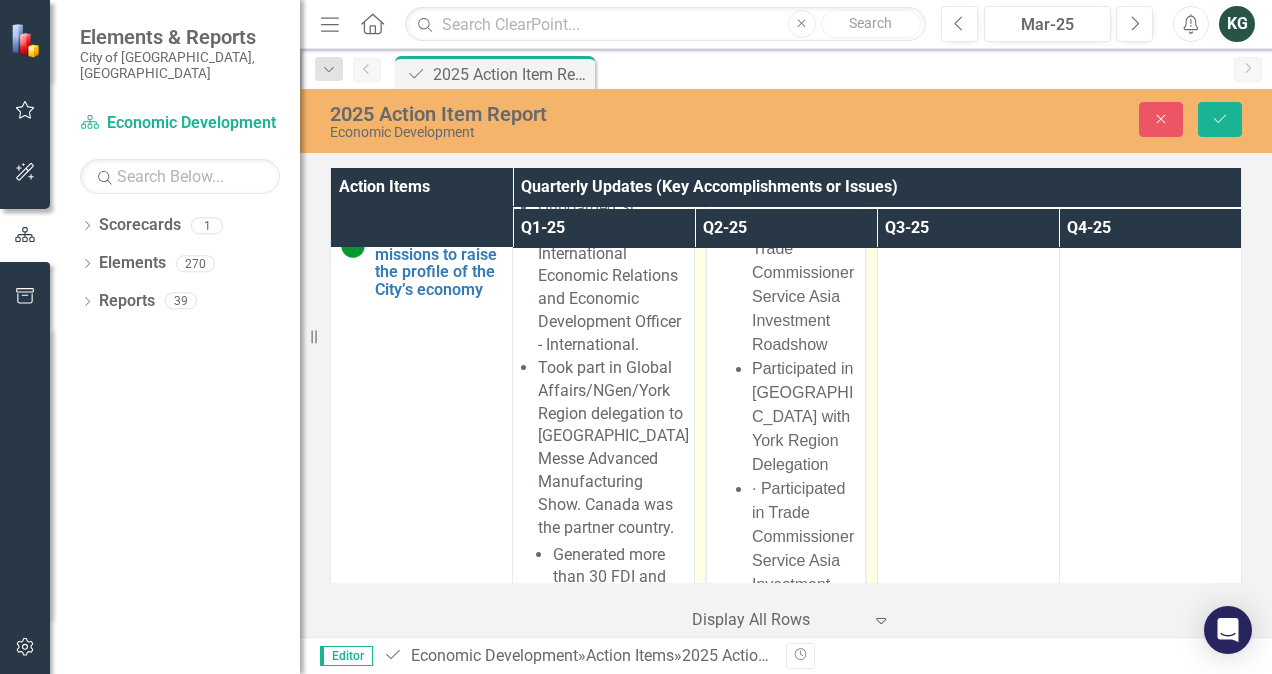 scroll, scrollTop: 0, scrollLeft: 0, axis: both 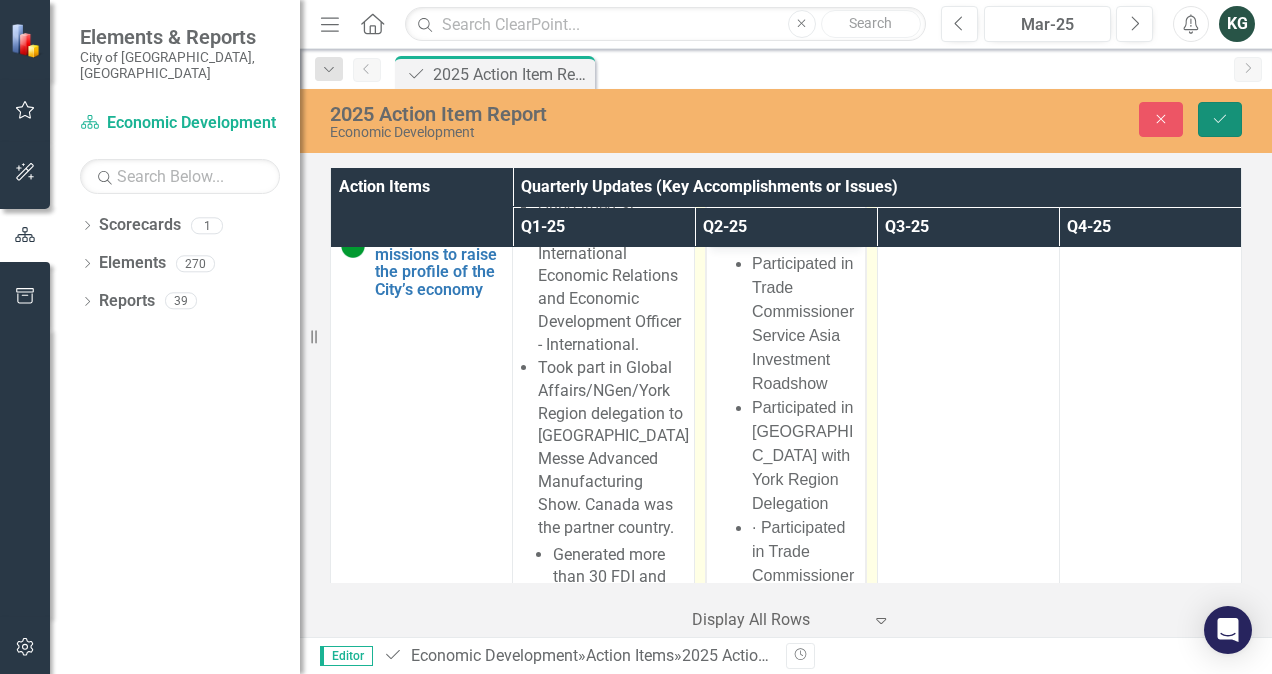 click on "Save" 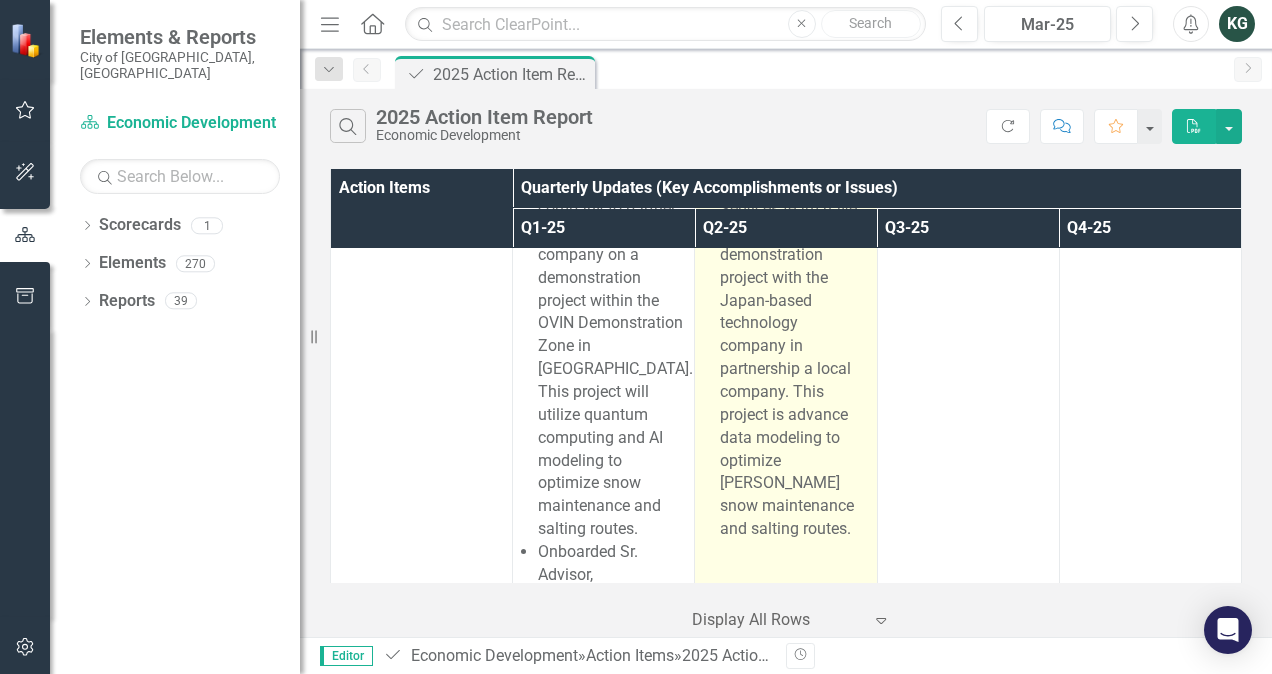 scroll, scrollTop: 8564, scrollLeft: 0, axis: vertical 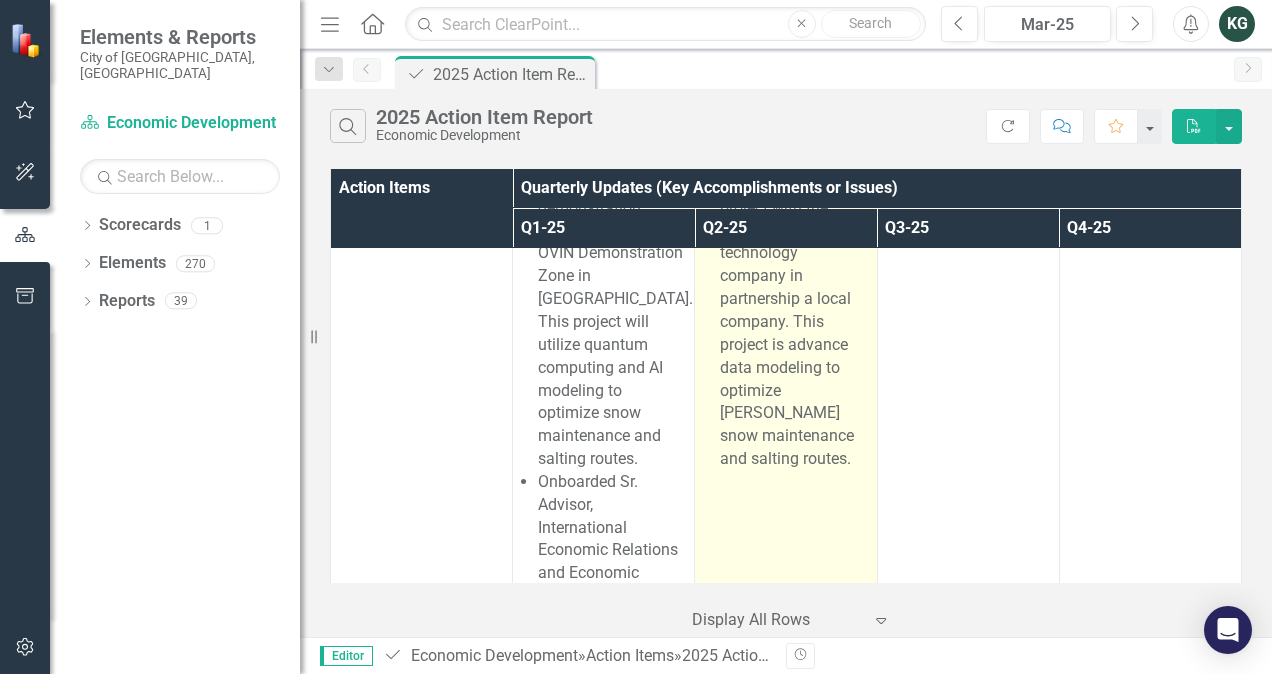 click on "Through a referral from the Toronto Global and international trade agency JOIN, the Public Works Transportation and Fleet Management Services team have officially started a demonstration project with the Japan-based technology company in partnership a local company. This project is advance data modeling to optimize [PERSON_NAME] snow maintenance and salting routes." at bounding box center [786, 356] 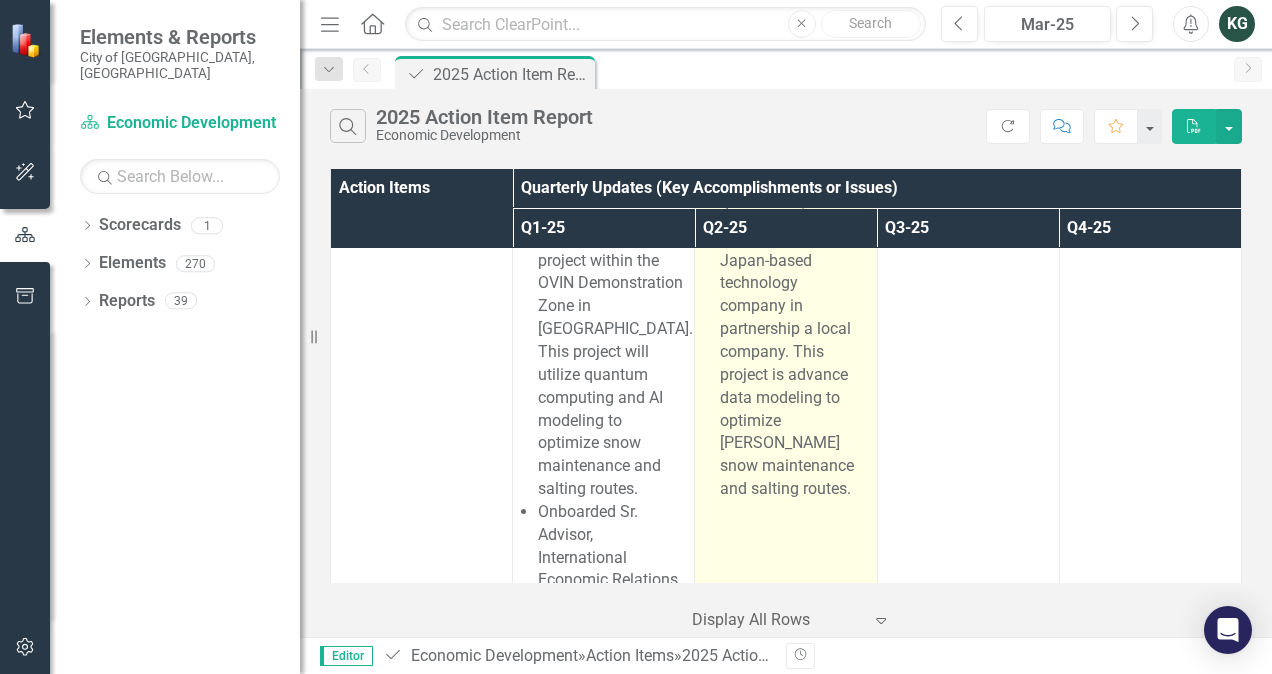 scroll, scrollTop: 8564, scrollLeft: 0, axis: vertical 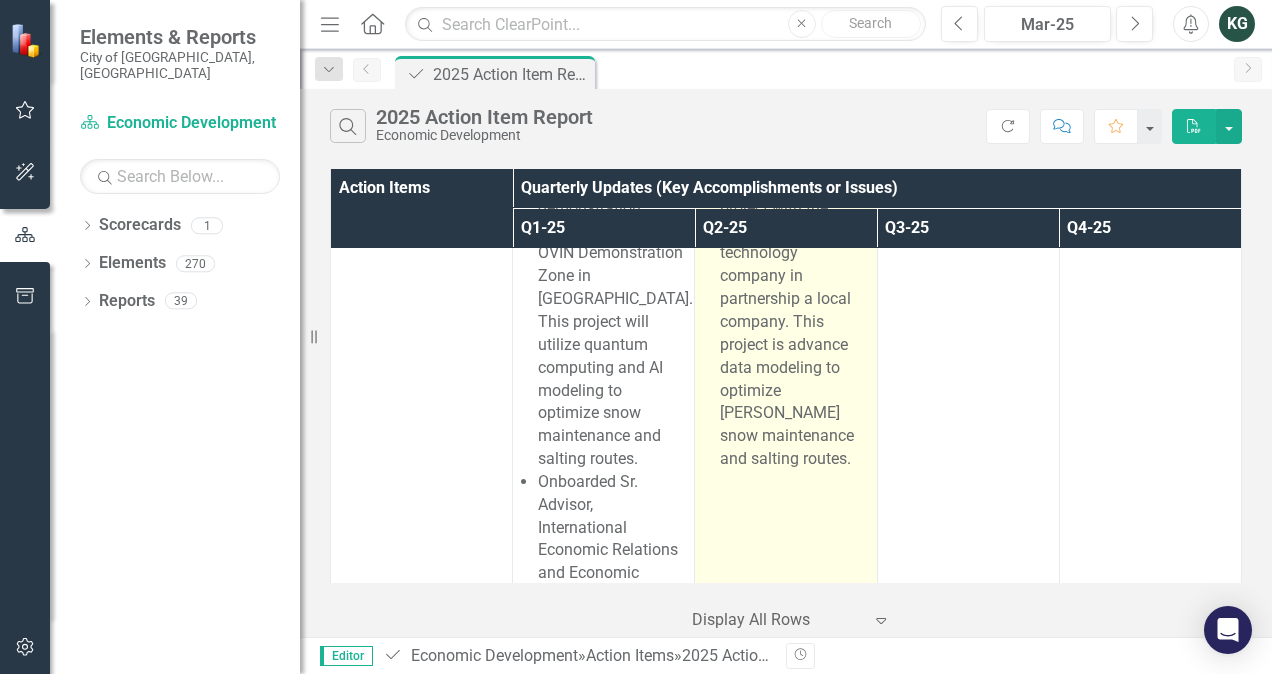 click on "Through a referral from the Toronto Global and international trade agency JOIN, the Public Works Transportation and Fleet Management Services team have officially started a demonstration project with the Japan-based technology company in partnership a local company. This project is advance data modeling to optimize [PERSON_NAME] snow maintenance and salting routes." at bounding box center (786, 356) 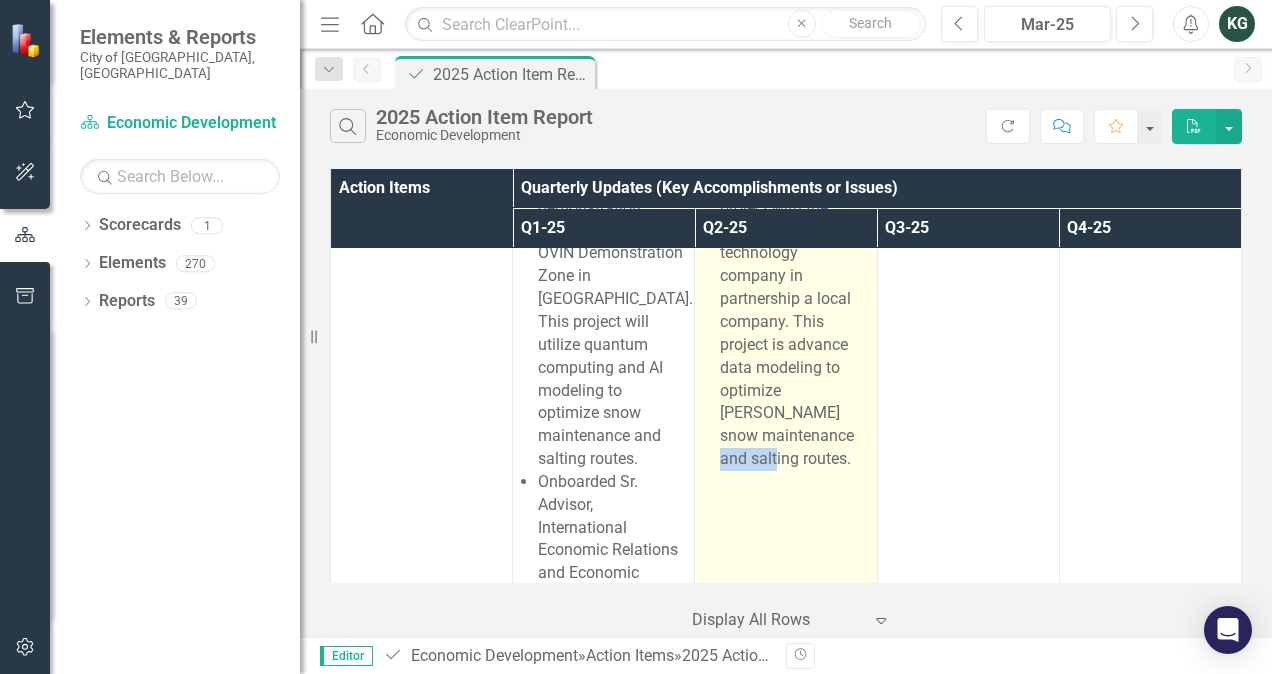 click on "Through a referral from the Toronto Global and international trade agency JOIN, the Public Works Transportation and Fleet Management Services team have officially started a demonstration project with the Japan-based technology company in partnership a local company. This project is advance data modeling to optimize [PERSON_NAME] snow maintenance and salting routes." at bounding box center [786, 356] 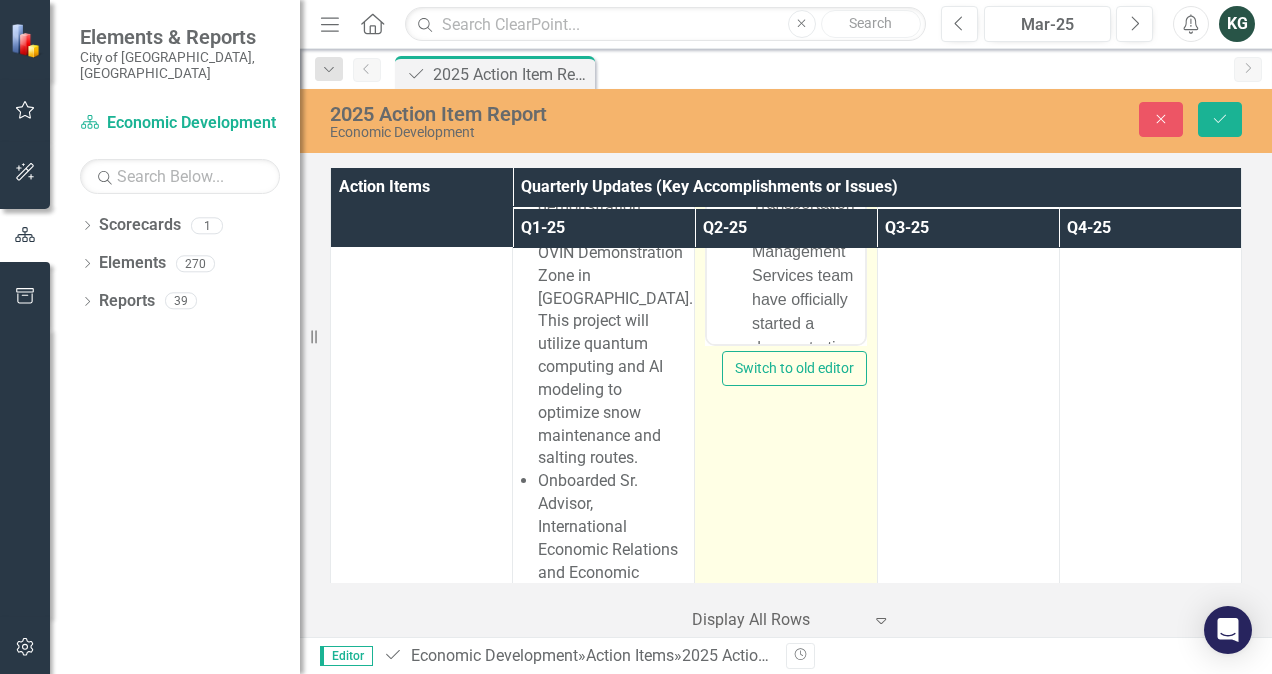 scroll, scrollTop: 0, scrollLeft: 0, axis: both 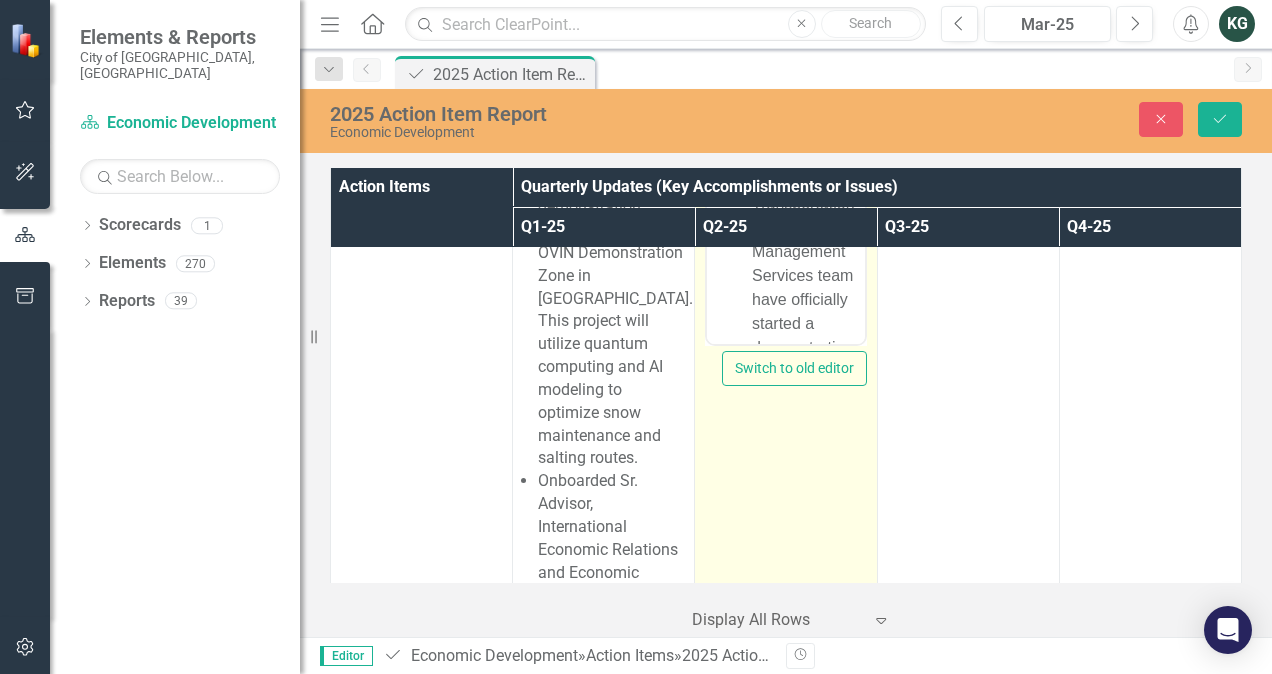 drag, startPoint x: 780, startPoint y: 410, endPoint x: 758, endPoint y: 358, distance: 56.462376 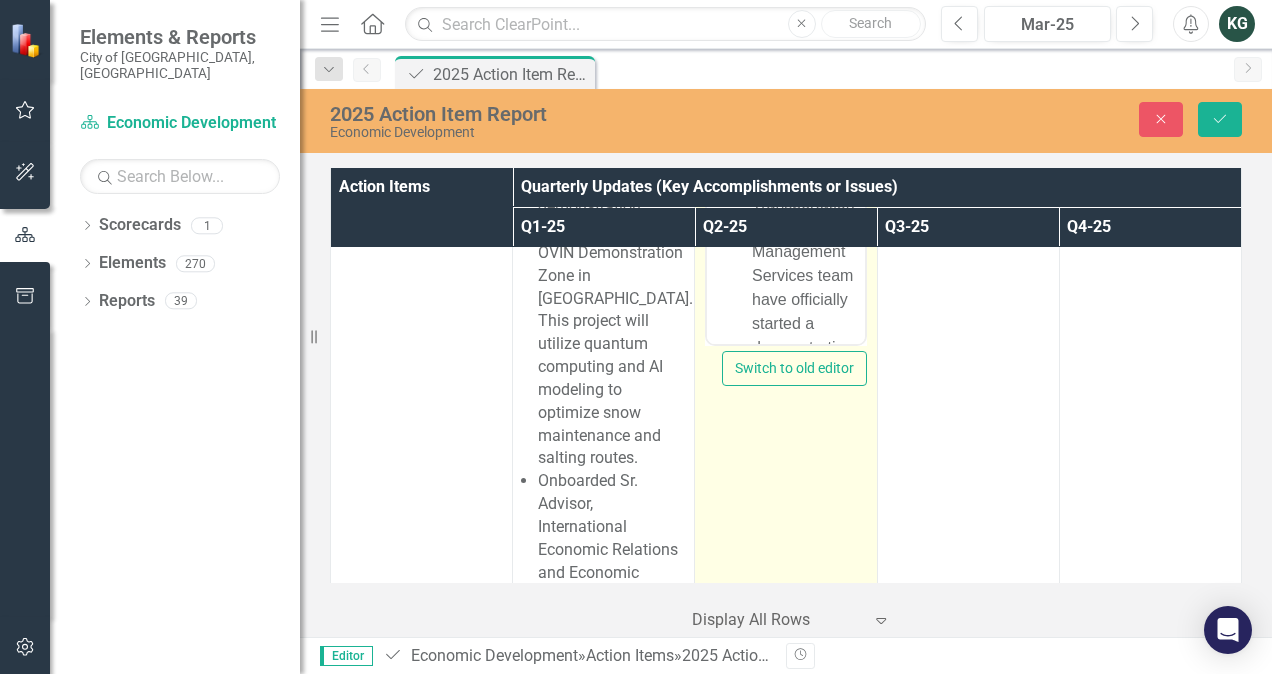 click on "<ul type="disc">
<li><span lang="EN-CA">Through a referral from the Toronto Global and international trade agency JOIN, the Public Works Transportation and Fleet Management Services team have officially started a demonstration project with the Japan-based technology company in partnership a local company. This project is advance data modeling to optimize Vaughan&rsquo;s snow maintenance and salting routes.</span></li>
</ul> Switch to old editor" at bounding box center (786, 355) 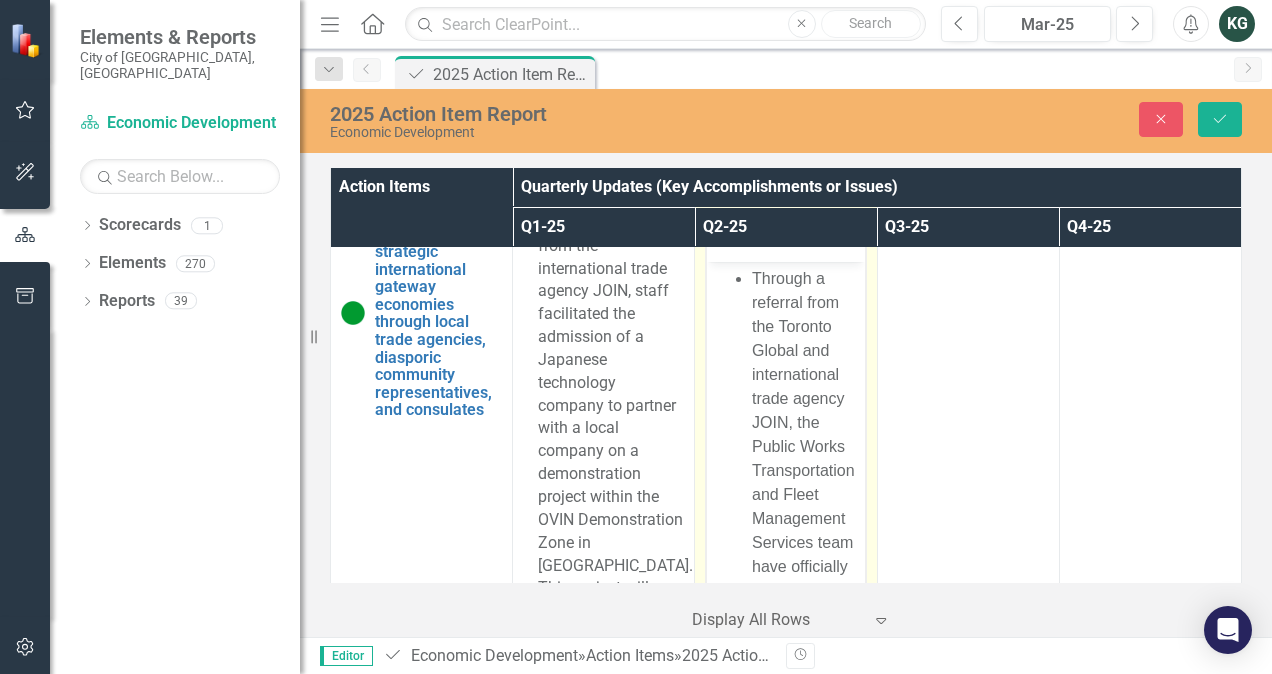 scroll, scrollTop: 8264, scrollLeft: 0, axis: vertical 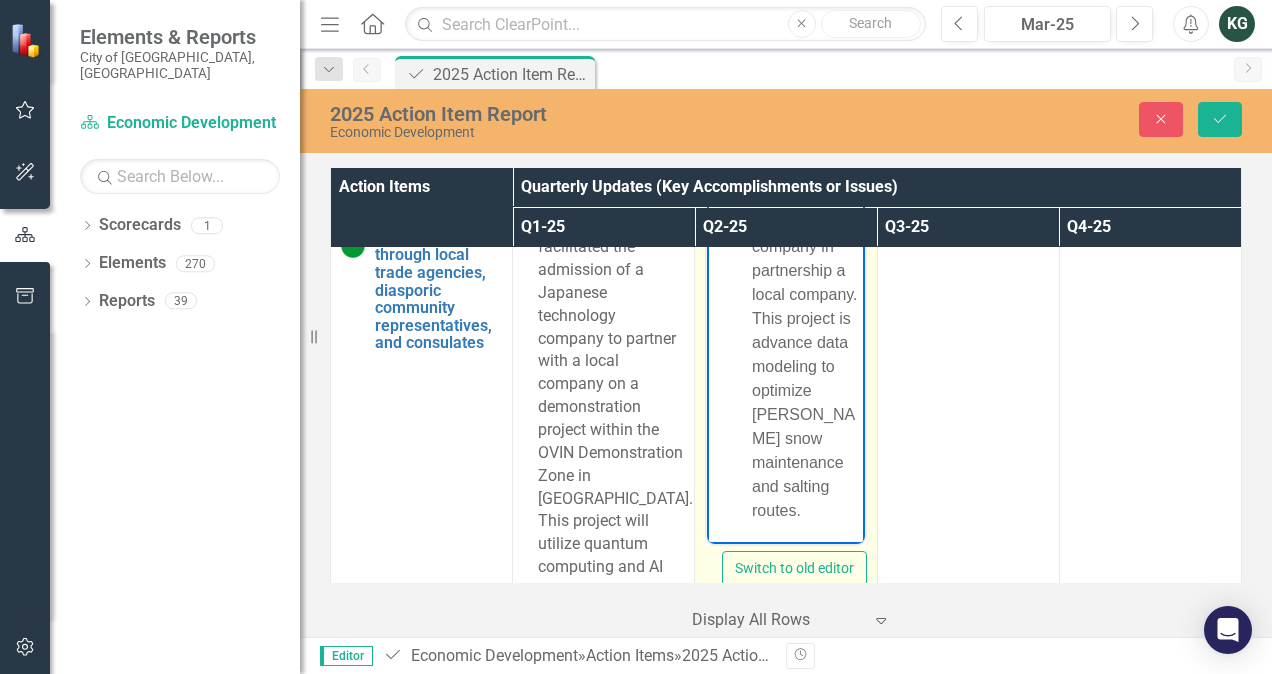 click on "Through a referral from the Toronto Global and international trade agency JOIN, the Public Works Transportation and Fleet Management Services team have officially started a demonstration project with the Japan-based technology company in partnership a local company. This project is advance data modeling to optimize [PERSON_NAME] snow maintenance and salting routes." at bounding box center [805, 150] 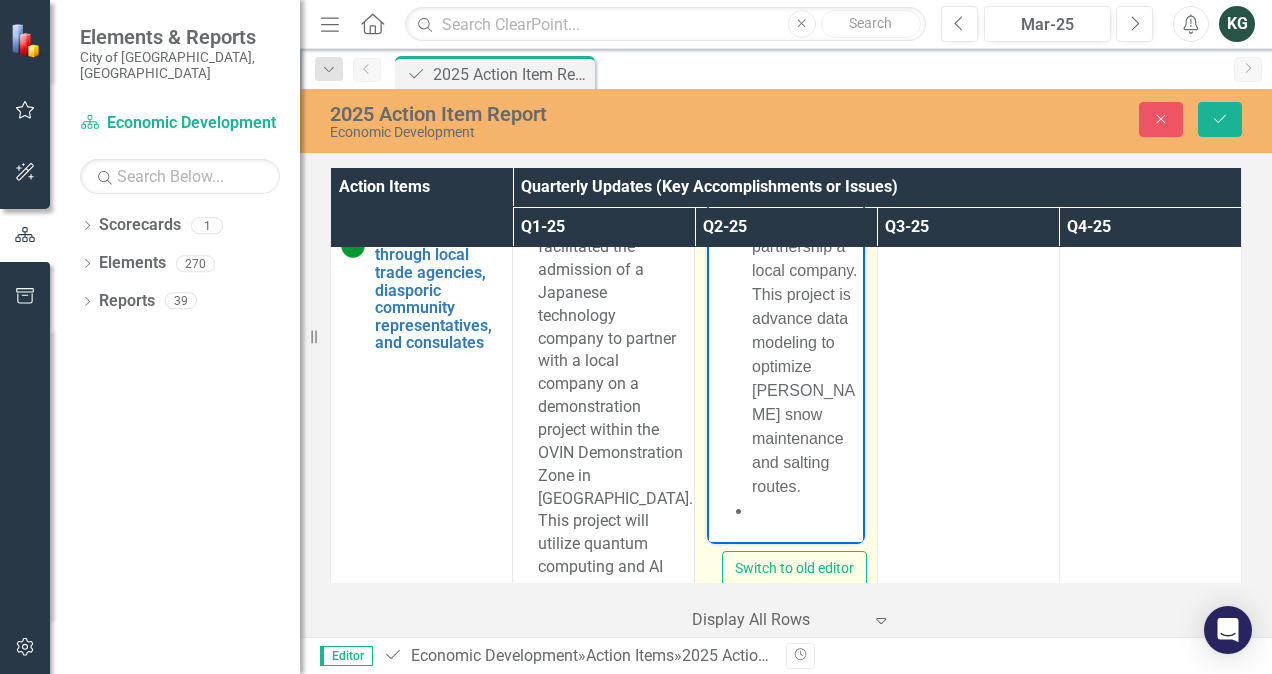 scroll, scrollTop: 1188, scrollLeft: 0, axis: vertical 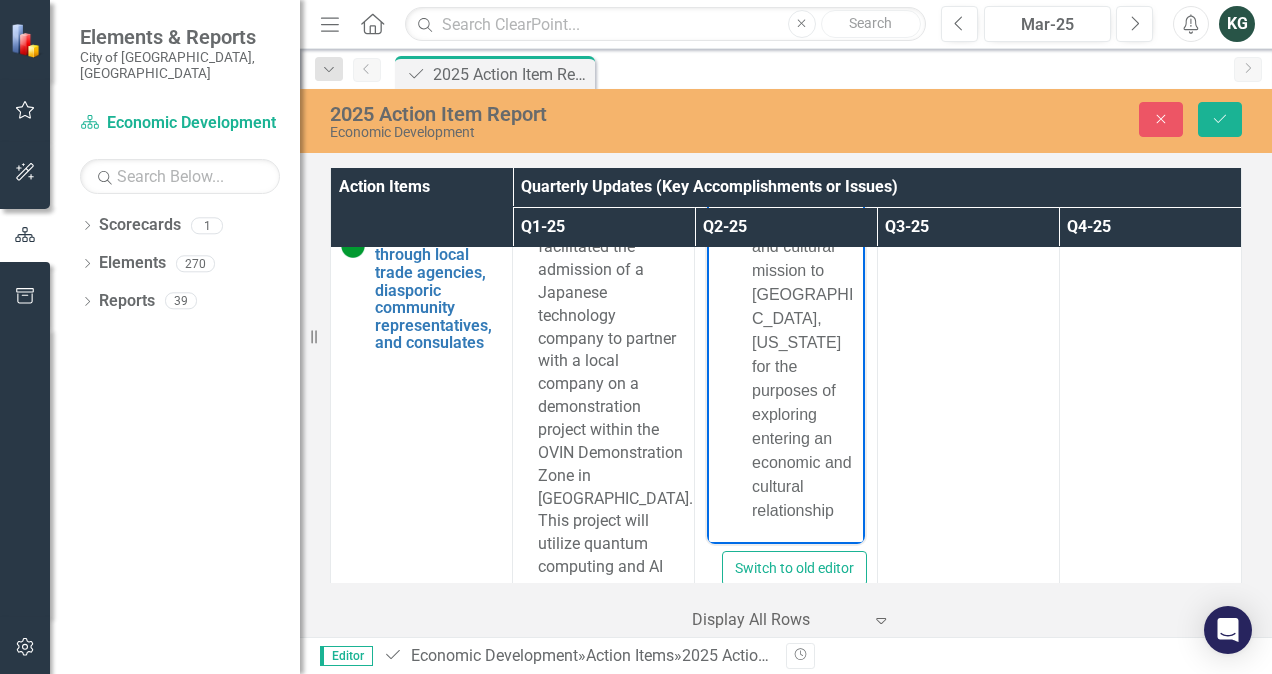 click on "Action Items Quarterly Updates (Key Accomplishments or Issues) Q1-25 Q2-25 Q3-25 Q4-25 1.1.1 Complete an Economic Development Action Plan, 2023-27, to position the corporate on the City of [GEOGRAPHIC_DATA] to support local economic growth with services, programs, policy development, partnerships and advocacy, and research Edit Edit Action Item Link Open Element 1.1.2 Deliver Small Business and Entrepreneurship Centre (SBEC) programming Edit Edit Action Item Link Open Element
Summer Company program intake and delivery will start in Q2 2025
246 consults delivered
1135 inquiries resolved
Starter Company Plus:
9 businesses started or expanded with 47 jobs created
17 new applications
No grant approvals yet, these will begin in Q2 2025
Hence, no Dollar Value of Investment Leveraged until Q2 2025
Summer Company:
14 businesses started with 16 jobs created
45 application inquiries
24 completed business plans submitted
334 consults delivered
1,398 inquiries resolved
Starter Company Plus:" at bounding box center (786, 400) 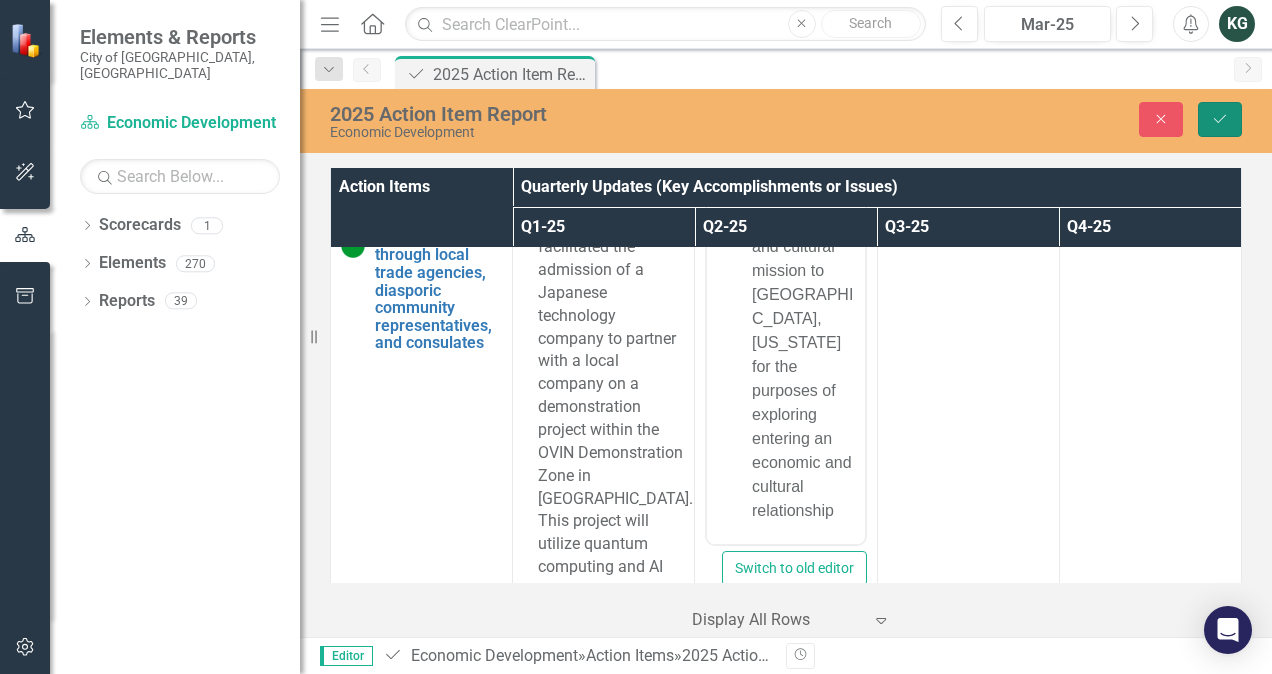 click on "Save" 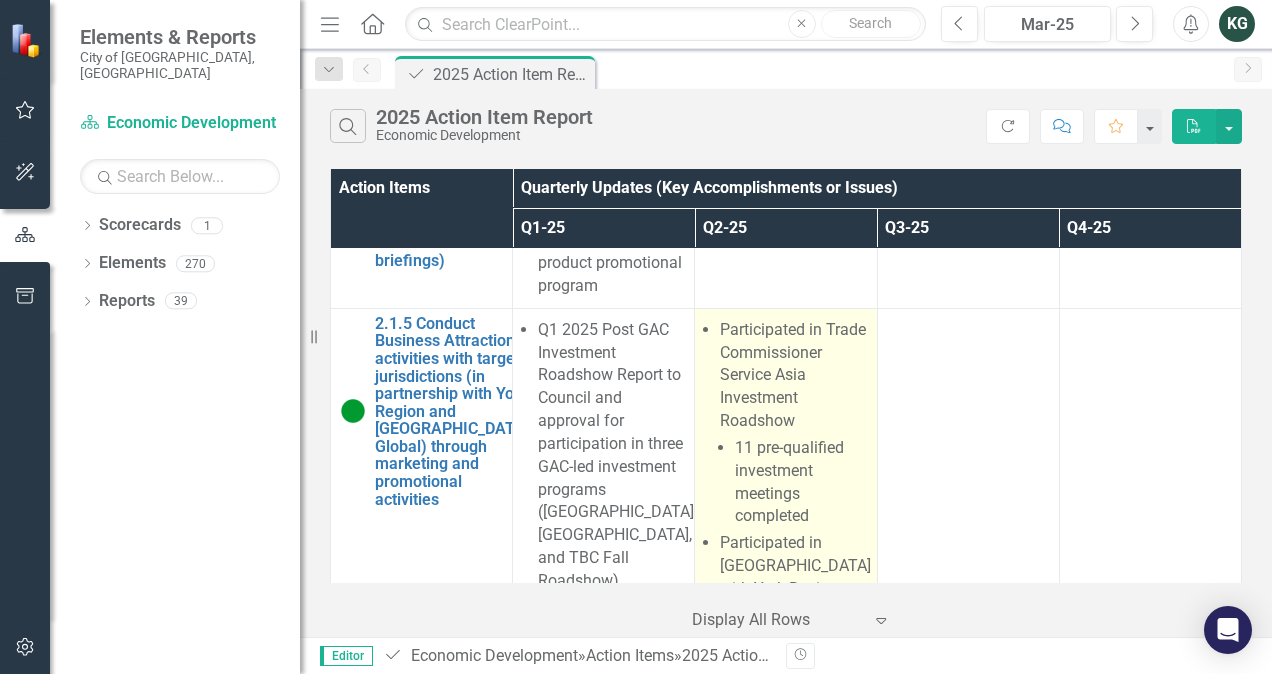 scroll, scrollTop: 7400, scrollLeft: 0, axis: vertical 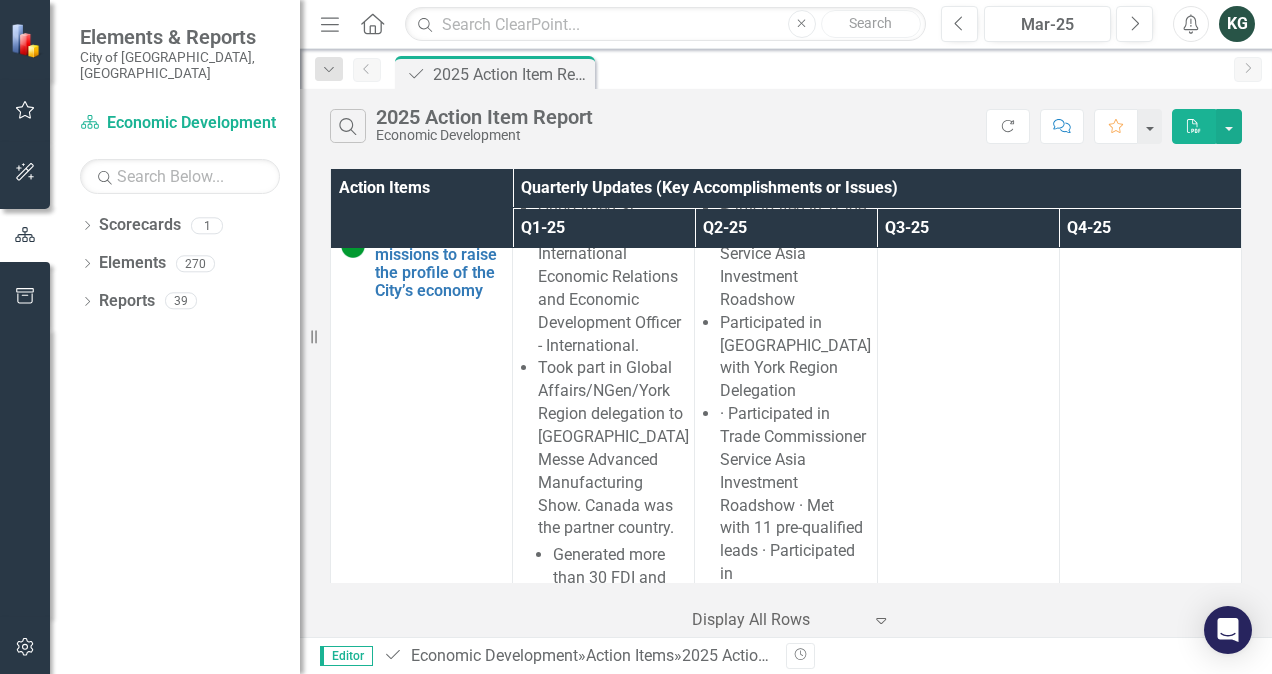 click 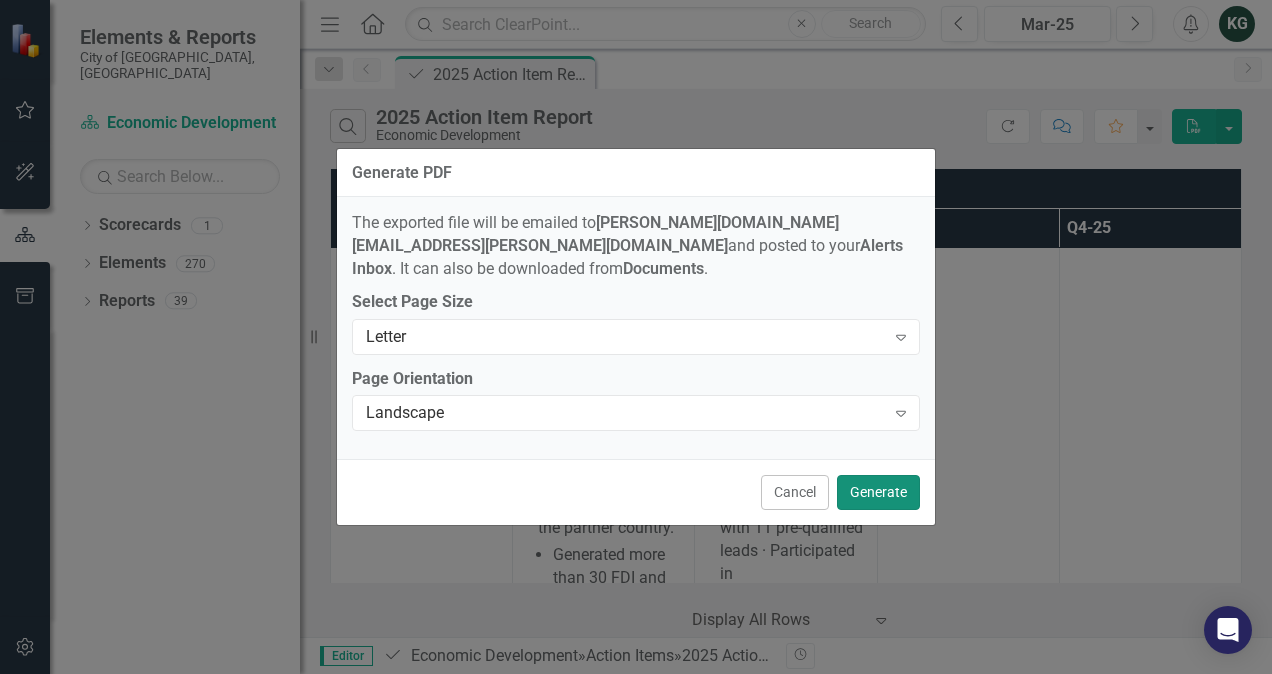 click on "Generate" at bounding box center (878, 492) 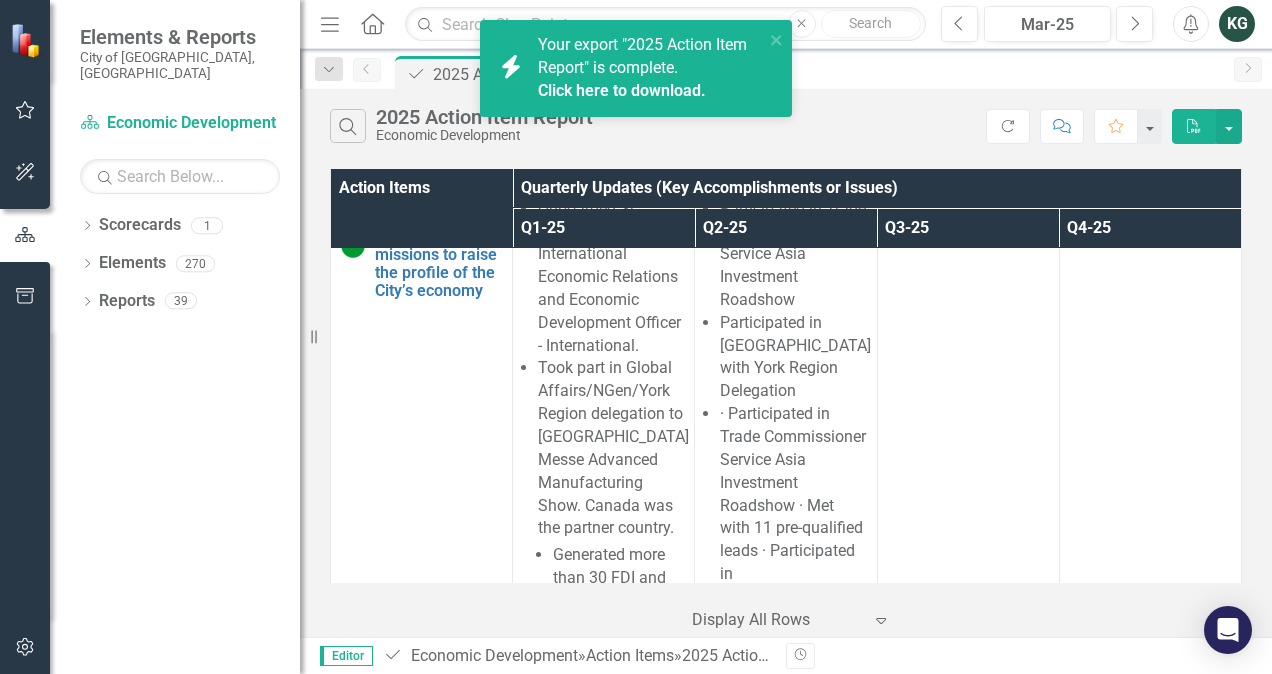 click on "Click here to download." at bounding box center (622, 90) 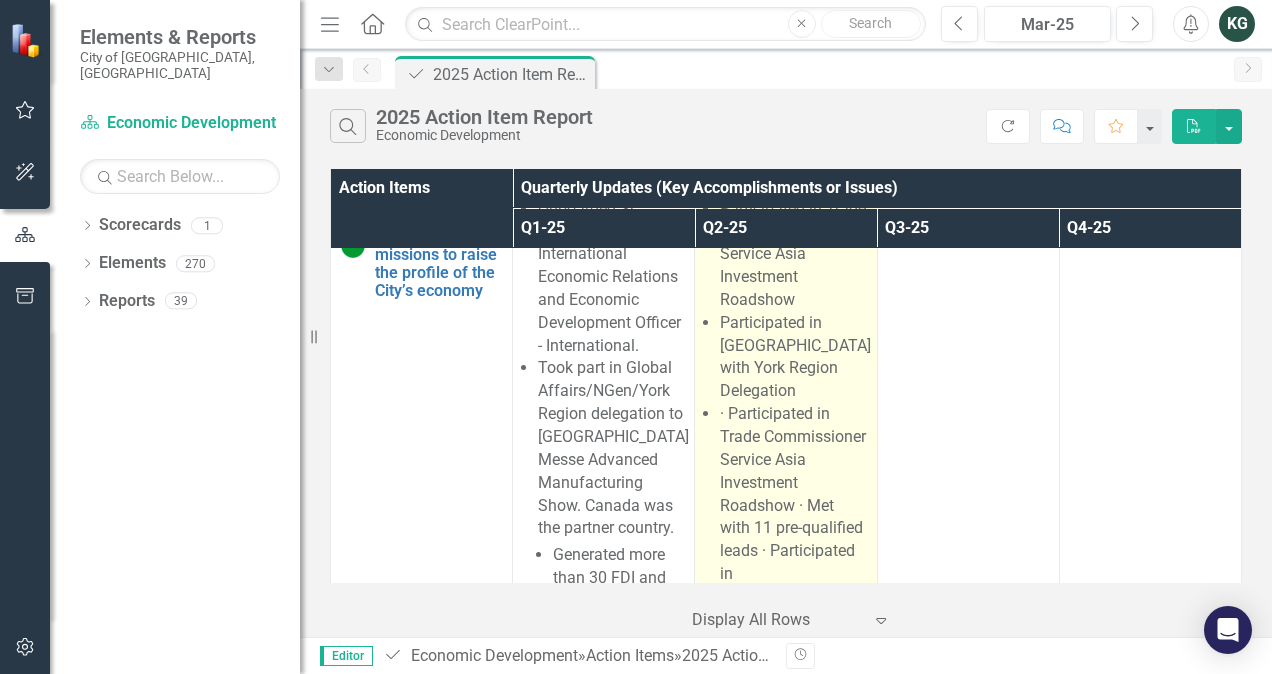 click on "· Participated in Trade Commissioner Service Asia Investment Roadshow · Met with 11 pre-qualified leads · Participated in [GEOGRAPHIC_DATA] with York Region Delegation · Generated more than 30 FDI and trade leads · Participated in the Great Lakes St. [PERSON_NAME] Cities Initiative Conference in [GEOGRAPHIC_DATA], [US_STATE] · Purpose to raise [PERSON_NAME] profile in the Northeastern U.S and expand intergovernmental relations with Canadian and US jurisdictions" at bounding box center [797, 744] 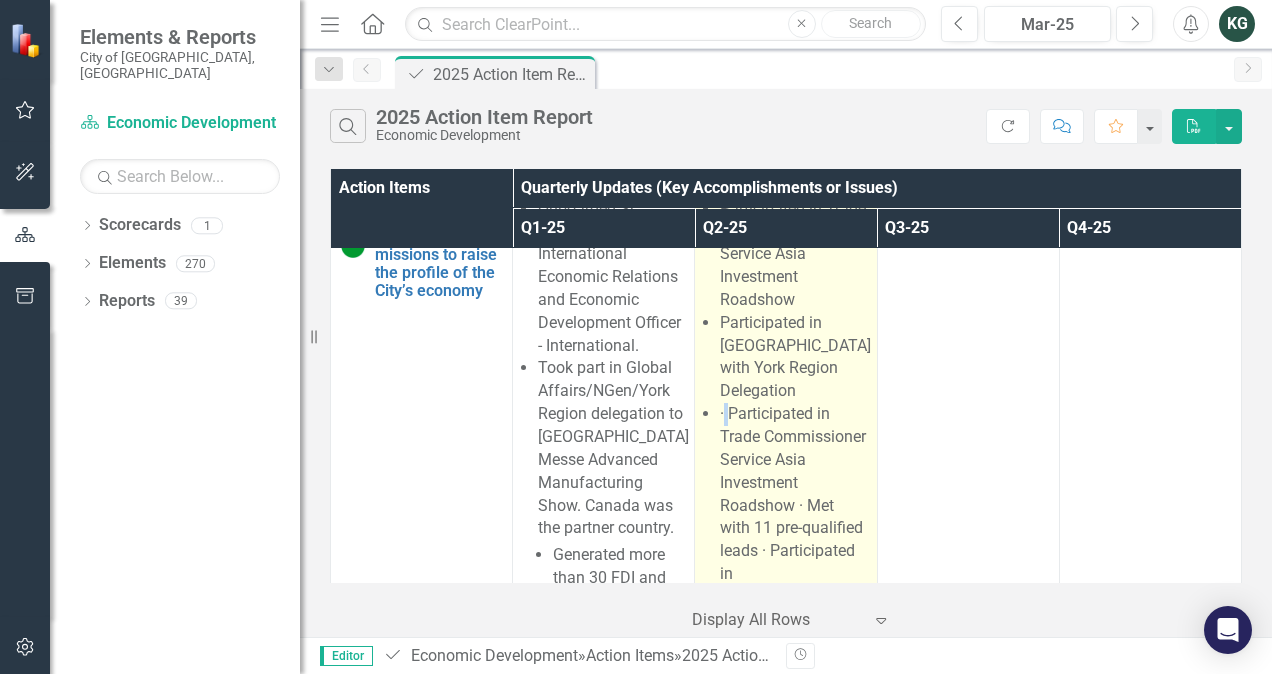 click on "· Participated in Trade Commissioner Service Asia Investment Roadshow · Met with 11 pre-qualified leads · Participated in [GEOGRAPHIC_DATA] with York Region Delegation · Generated more than 30 FDI and trade leads · Participated in the Great Lakes St. [PERSON_NAME] Cities Initiative Conference in [GEOGRAPHIC_DATA], [US_STATE] · Purpose to raise [PERSON_NAME] profile in the Northeastern U.S and expand intergovernmental relations with Canadian and US jurisdictions" at bounding box center (797, 744) 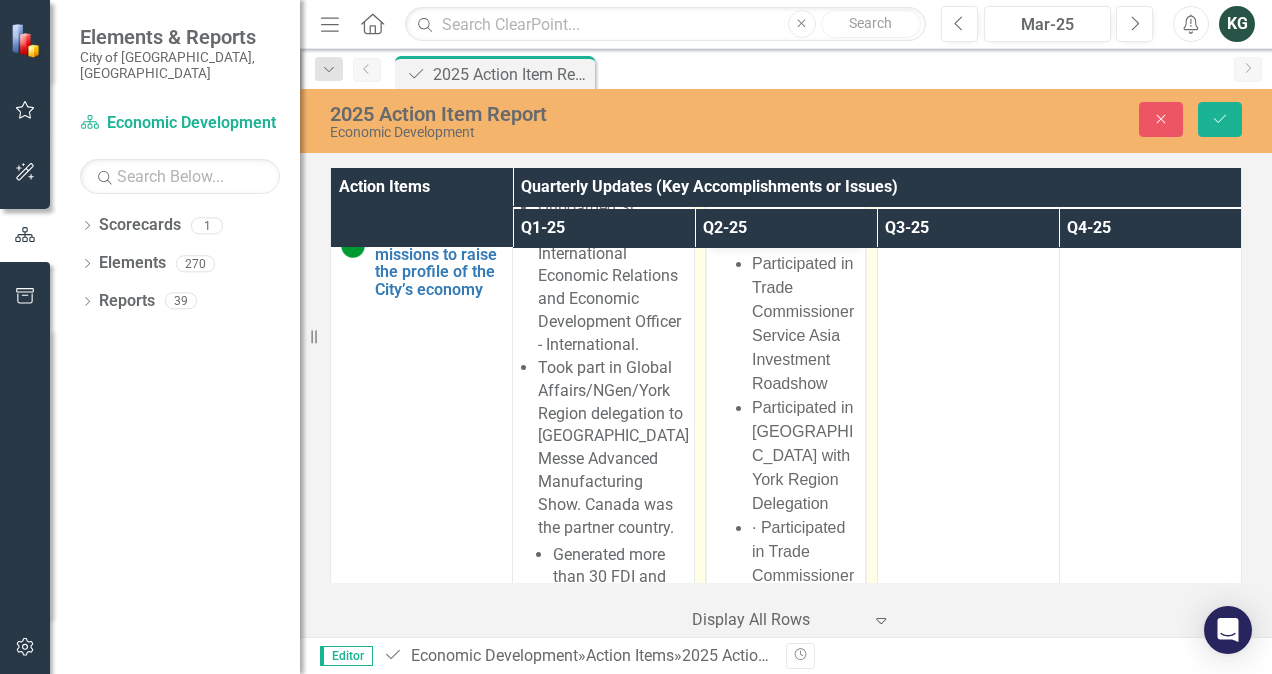 scroll, scrollTop: 0, scrollLeft: 0, axis: both 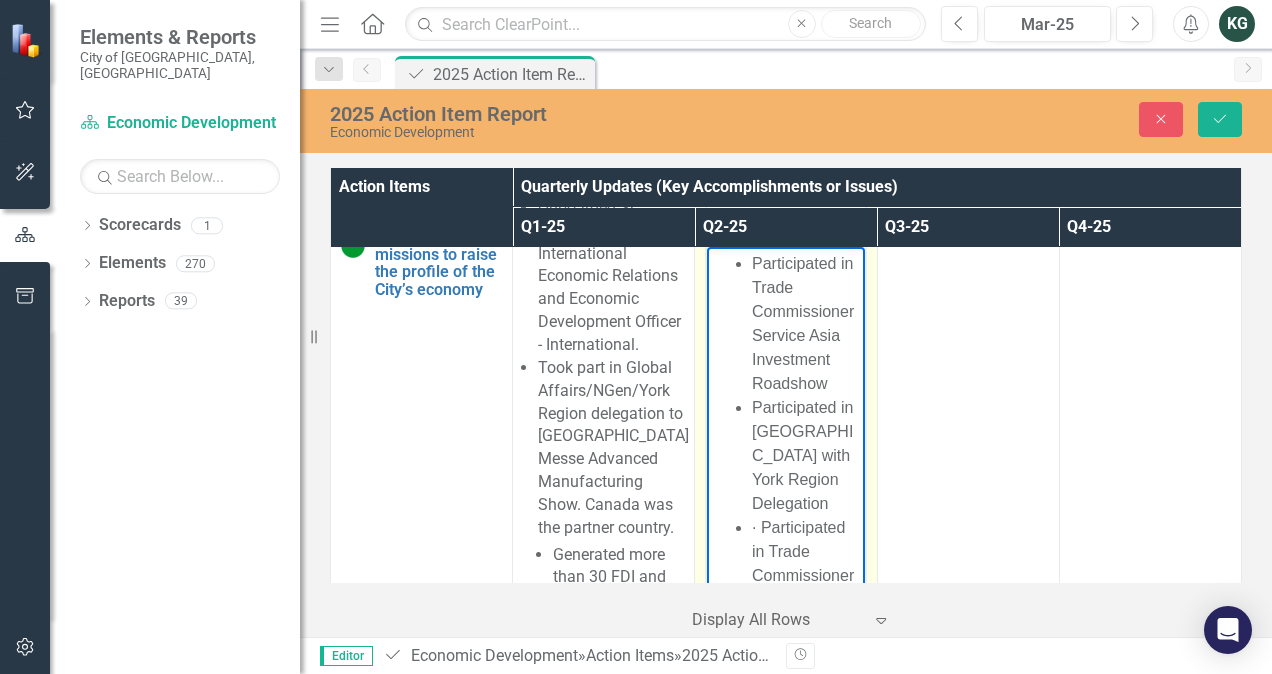 click on "Participated in [GEOGRAPHIC_DATA] with York Region Delegation" at bounding box center [802, 454] 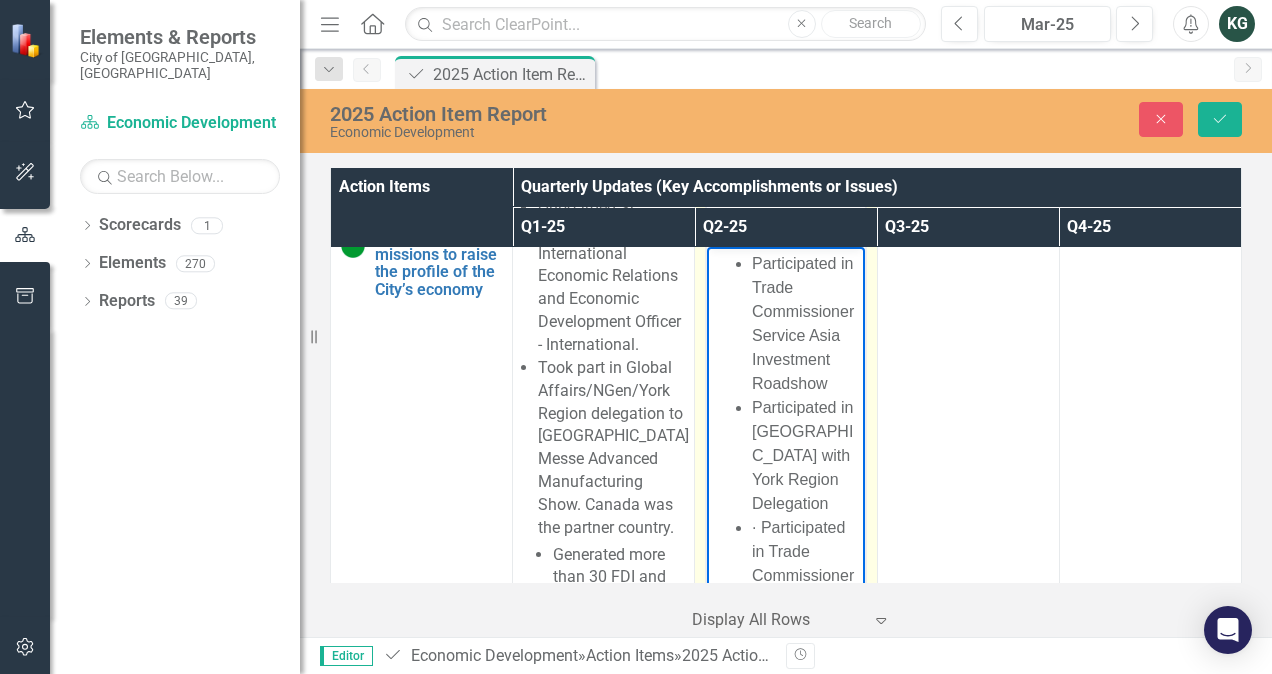 scroll, scrollTop: 100, scrollLeft: 0, axis: vertical 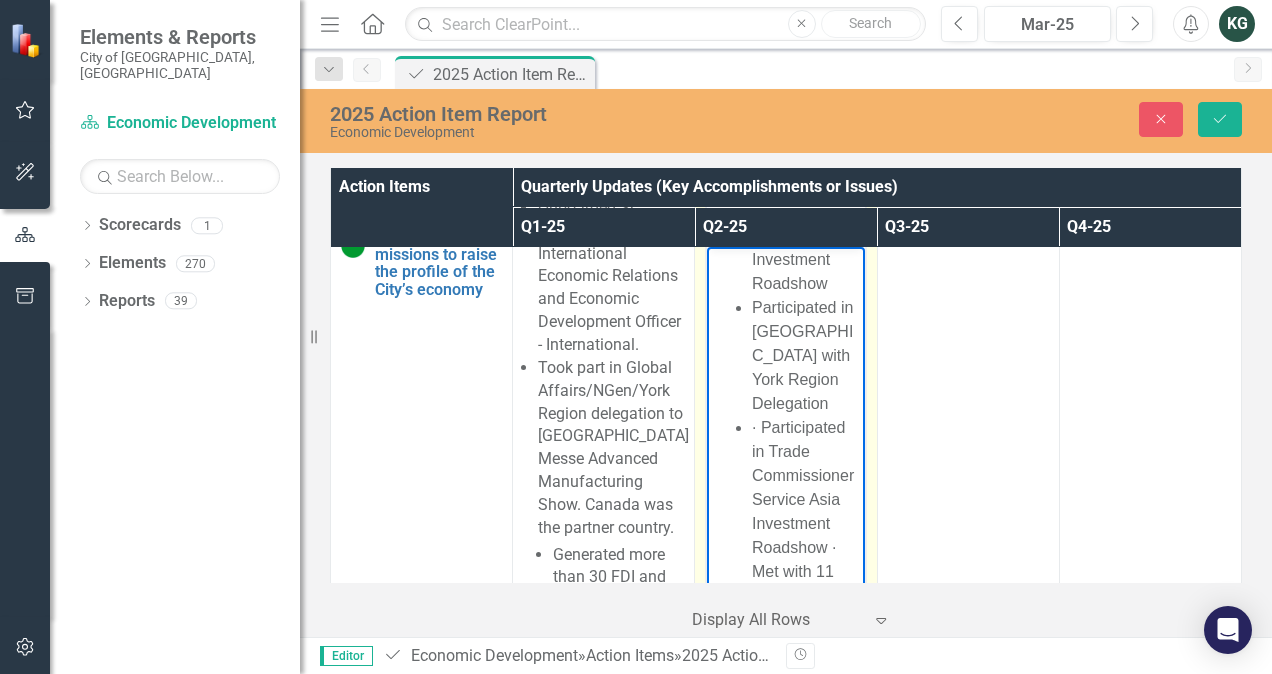 click on "· Participated in Trade Commissioner Service Asia Investment Roadshow · Met with 11 pre-qualified leads · Participated in [GEOGRAPHIC_DATA] with York Region Delegation · Generated more than 30 FDI and trade leads · Participated in the Great Lakes St. [PERSON_NAME] Cities Initiative Conference in [GEOGRAPHIC_DATA], [US_STATE] · Purpose to raise [PERSON_NAME] profile in the Northeastern U.S and expand intergovernmental relations with Canadian and US jurisdictions" at bounding box center (805, 907) 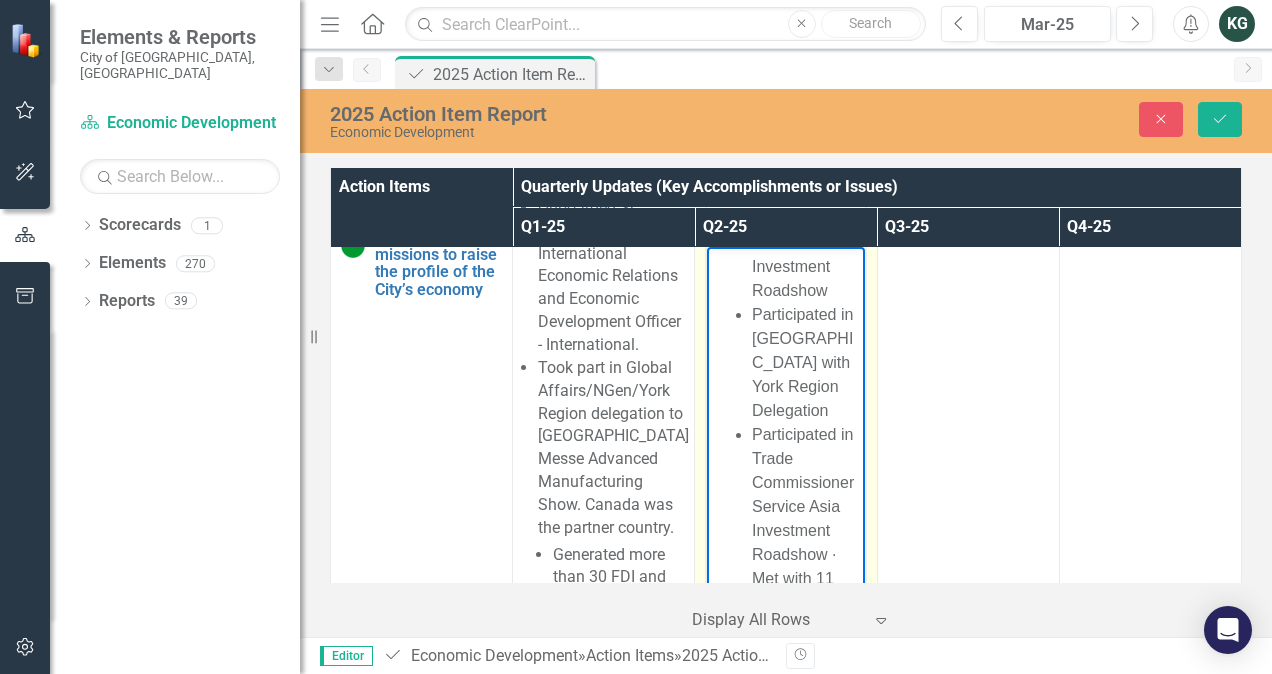 scroll, scrollTop: 300, scrollLeft: 0, axis: vertical 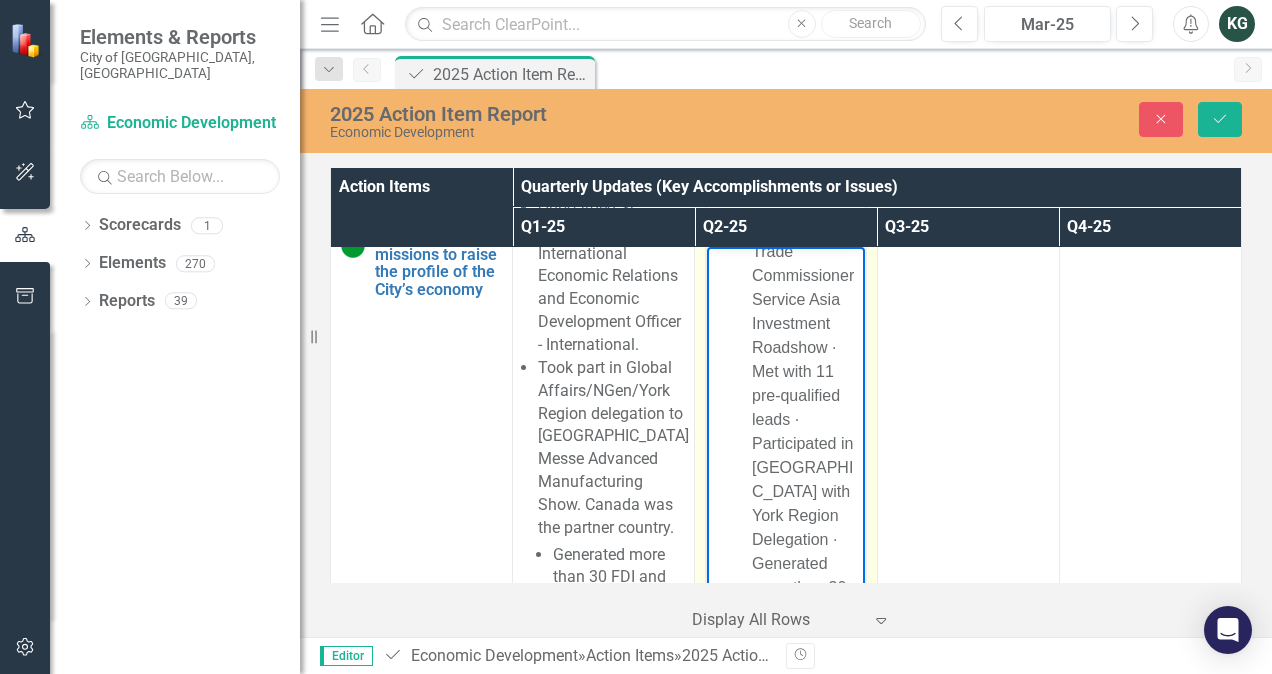 click on "Participated in Trade Commissioner Service Asia Investment Roadshow · Met with 11 pre-qualified leads · Participated in [GEOGRAPHIC_DATA] with York Region Delegation · Generated more than 30 FDI and trade leads · Participated in the Great Lakes St. [PERSON_NAME] Cities Initiative Conference in [GEOGRAPHIC_DATA], [US_STATE] · Purpose to raise [PERSON_NAME] profile in the Northeastern U.S and expand intergovernmental relations with Canadian and US jurisdictions" at bounding box center (803, 706) 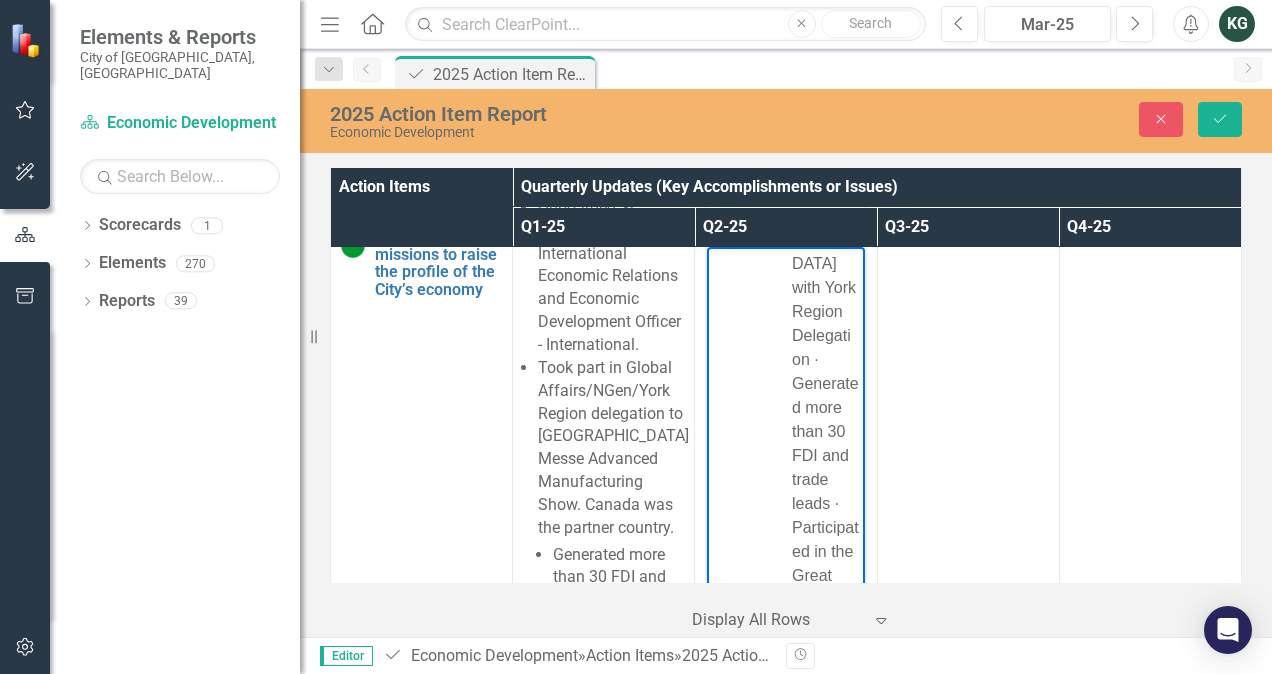 scroll, scrollTop: 400, scrollLeft: 0, axis: vertical 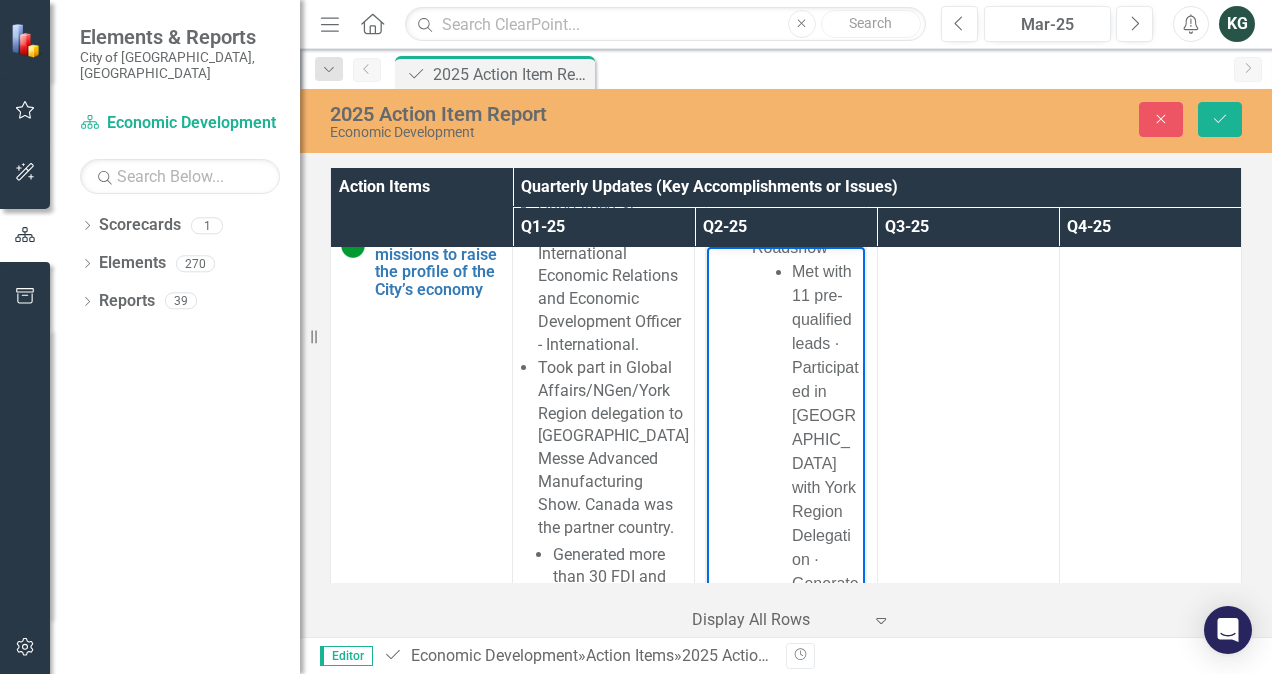 click on "Met with 11 pre-qualified leads · Participated in [GEOGRAPHIC_DATA] with York Region Delegation · Generated more than 30 FDI and trade leads · Participated in the Great Lakes St. [PERSON_NAME] Cities Initiative Conference in [GEOGRAPHIC_DATA], [US_STATE] · Purpose to raise [PERSON_NAME] profile in the Northeastern U.S and expand intergovernmental relations with Canadian and US jurisdictions" at bounding box center (825, 882) 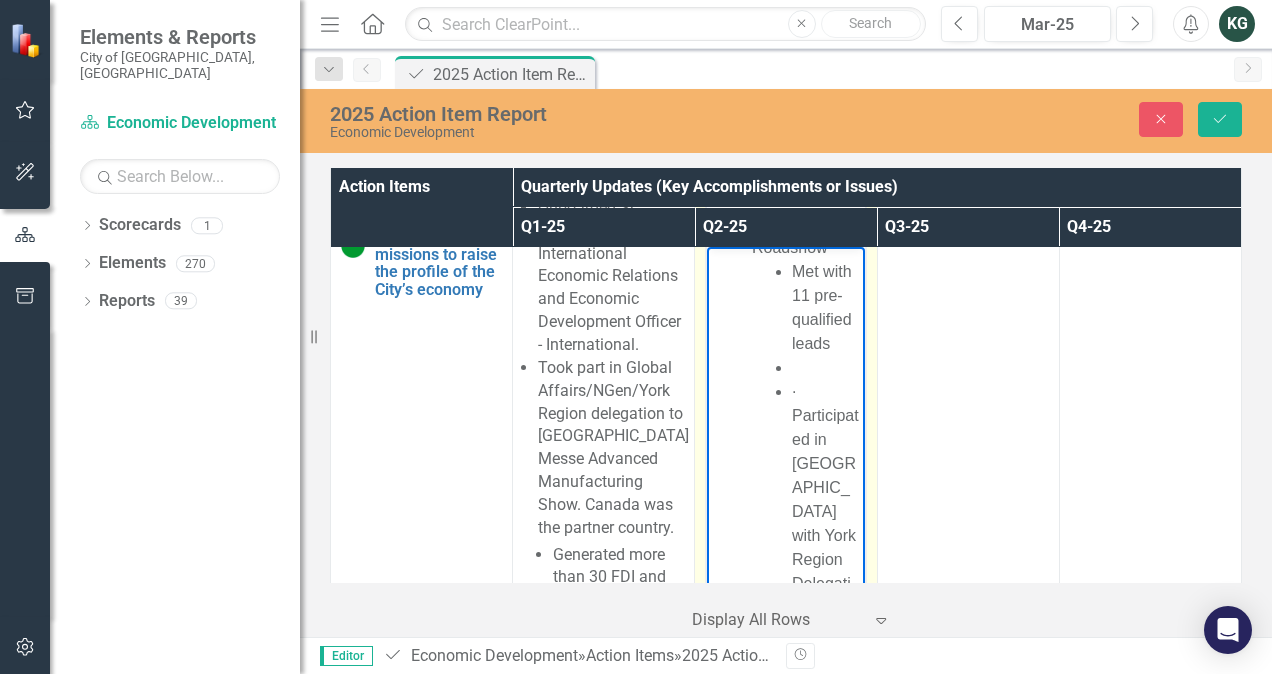 click on "Met with 11 pre-qualified leads  · Participated in [GEOGRAPHIC_DATA] with York Region Delegation · Generated more than 30 FDI and trade leads · Participated in the Great Lakes St. [PERSON_NAME] Cities Initiative Conference in [GEOGRAPHIC_DATA], [US_STATE] · Purpose to raise [PERSON_NAME] profile in the Northeastern U.S and expand intergovernmental relations with Canadian and US jurisdictions" at bounding box center (805, 907) 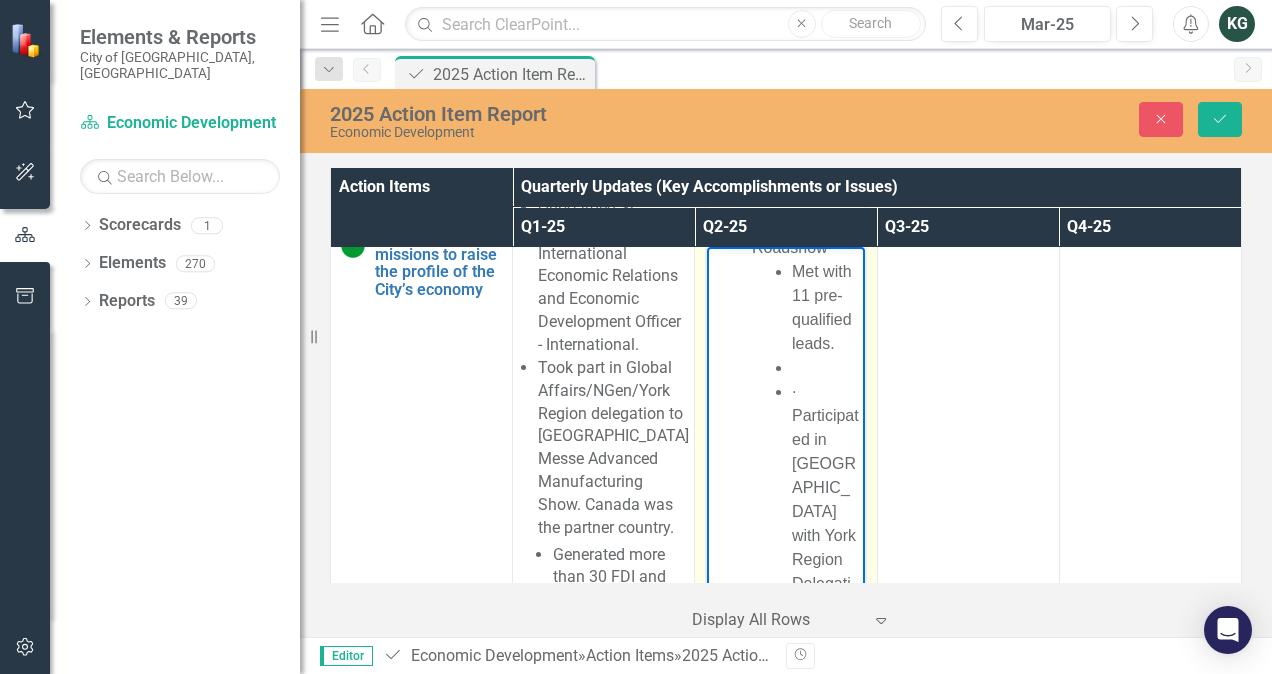 drag, startPoint x: 781, startPoint y: 512, endPoint x: 743, endPoint y: 515, distance: 38.118237 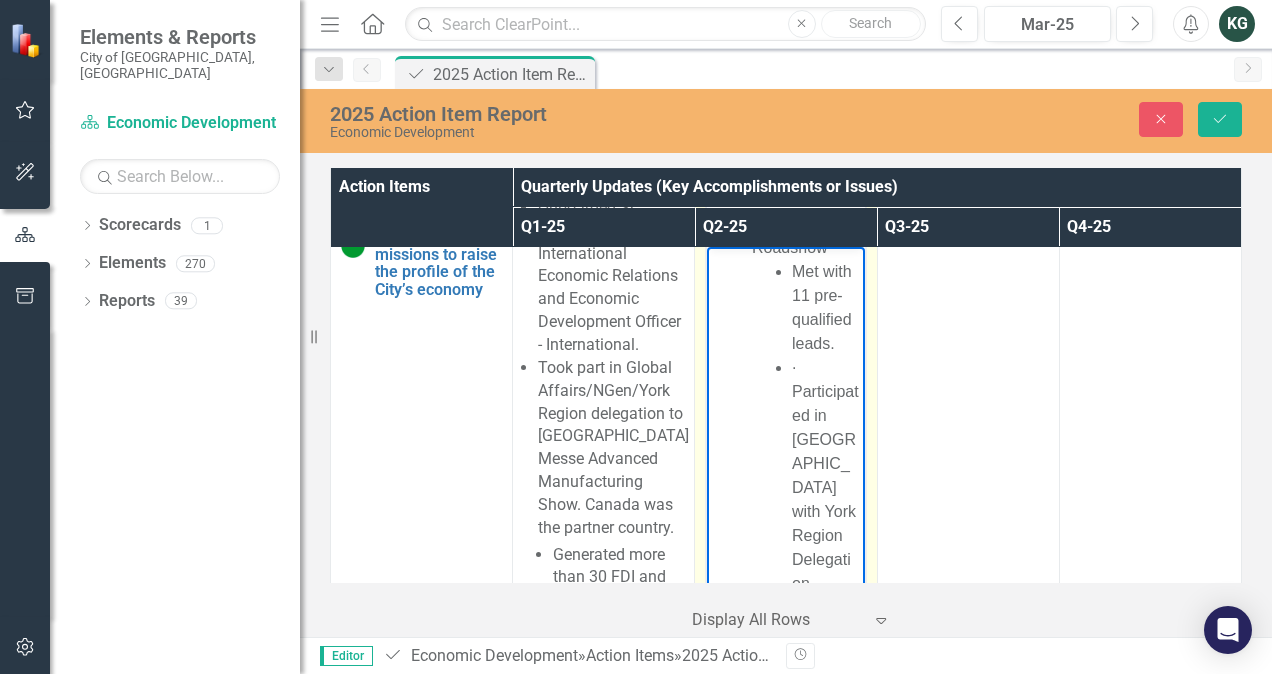 click on "· Participated in [GEOGRAPHIC_DATA] with York Region Delegation · Generated more than 30 FDI and trade leads · Participated in the Great Lakes St. [PERSON_NAME] Cities Initiative Conference in [GEOGRAPHIC_DATA], [US_STATE] · Purpose to raise [PERSON_NAME] profile in the Northeastern U.S and expand intergovernmental relations with Canadian and US jurisdictions" at bounding box center (825, 942) 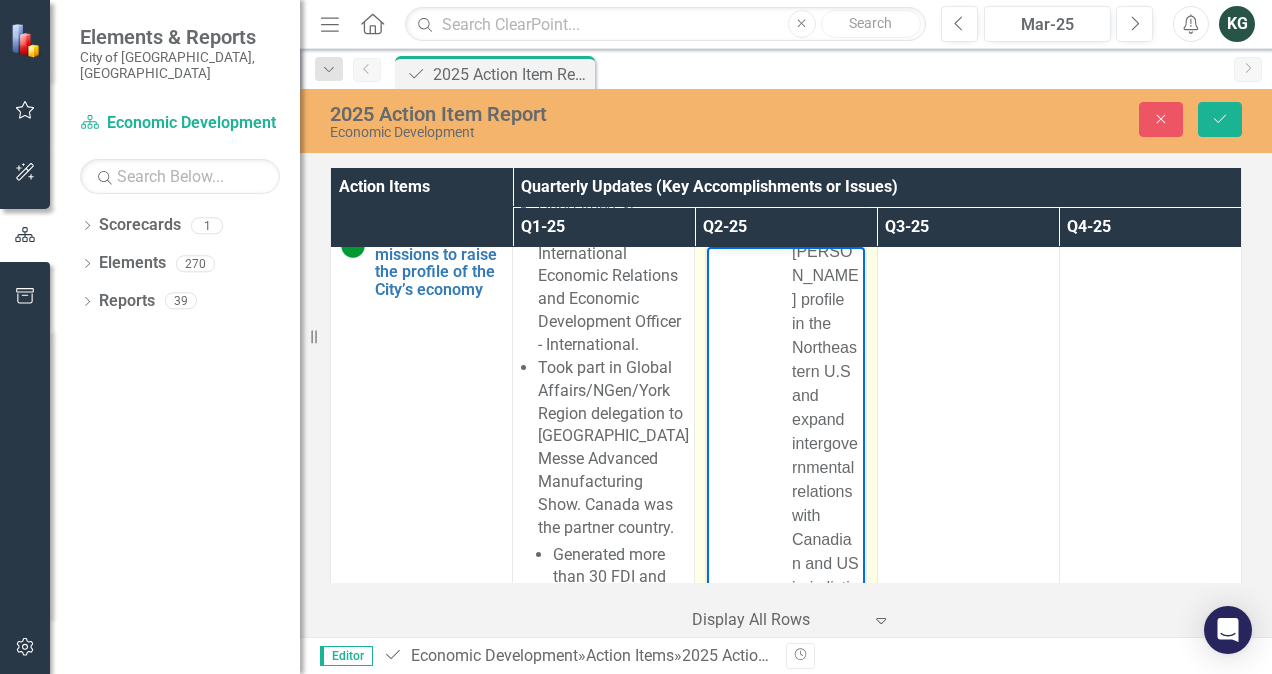 scroll, scrollTop: 1300, scrollLeft: 0, axis: vertical 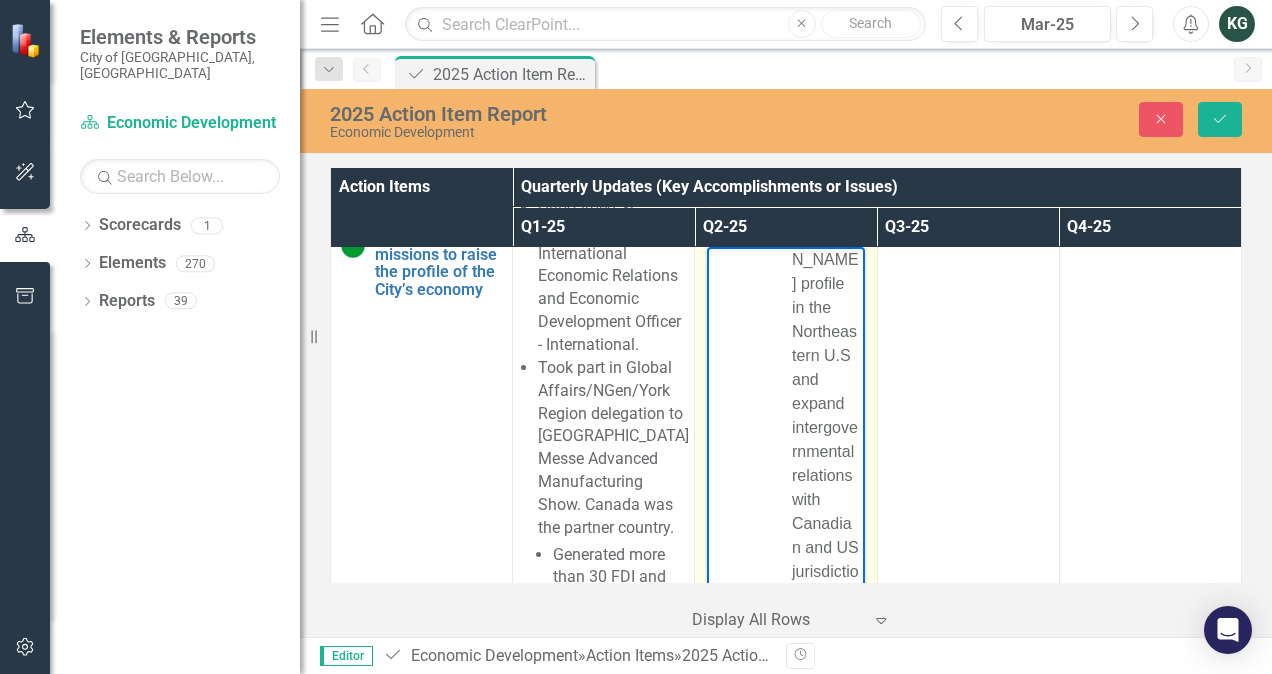 click on "Participated in [GEOGRAPHIC_DATA] with York Region Delegation · Generated more than 30 FDI and trade leads · Participated in the Great Lakes St. [PERSON_NAME] Cities Initiative Conference in [GEOGRAPHIC_DATA], [US_STATE] · Purpose to raise [PERSON_NAME] profile in the Northeastern U.S and expand intergovernmental relations with Canadian and US jurisdictions" at bounding box center (825, 30) 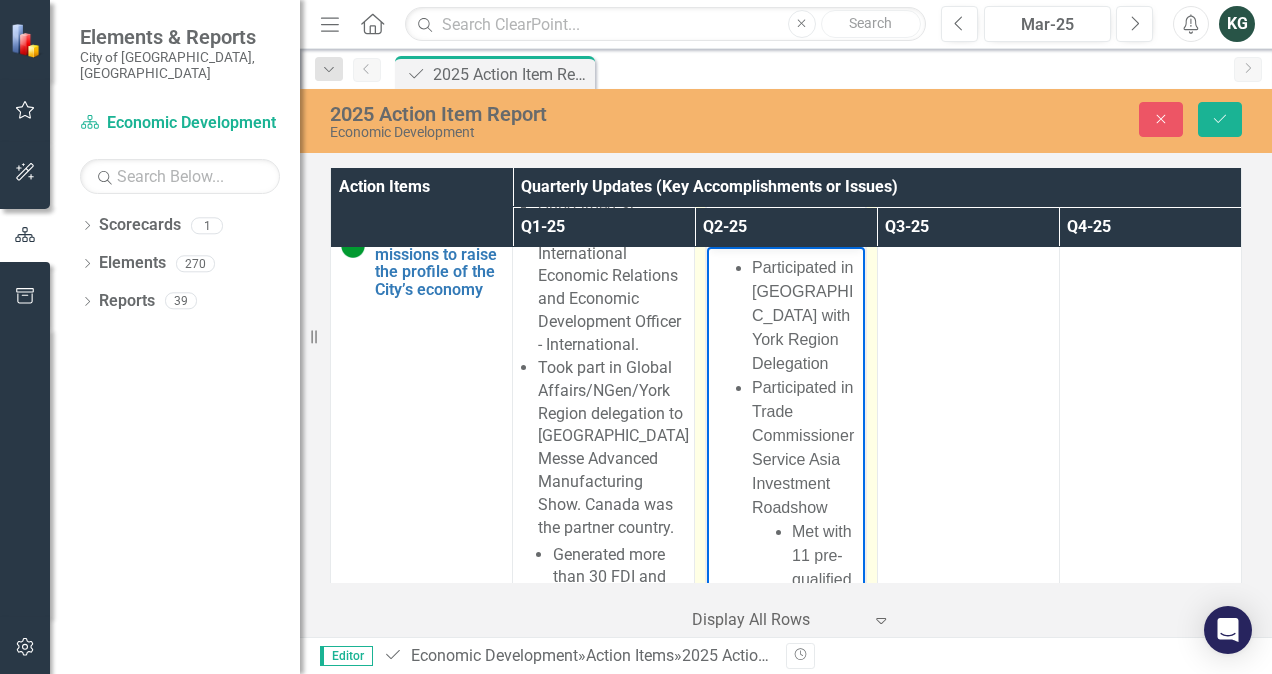 scroll, scrollTop: 136, scrollLeft: 0, axis: vertical 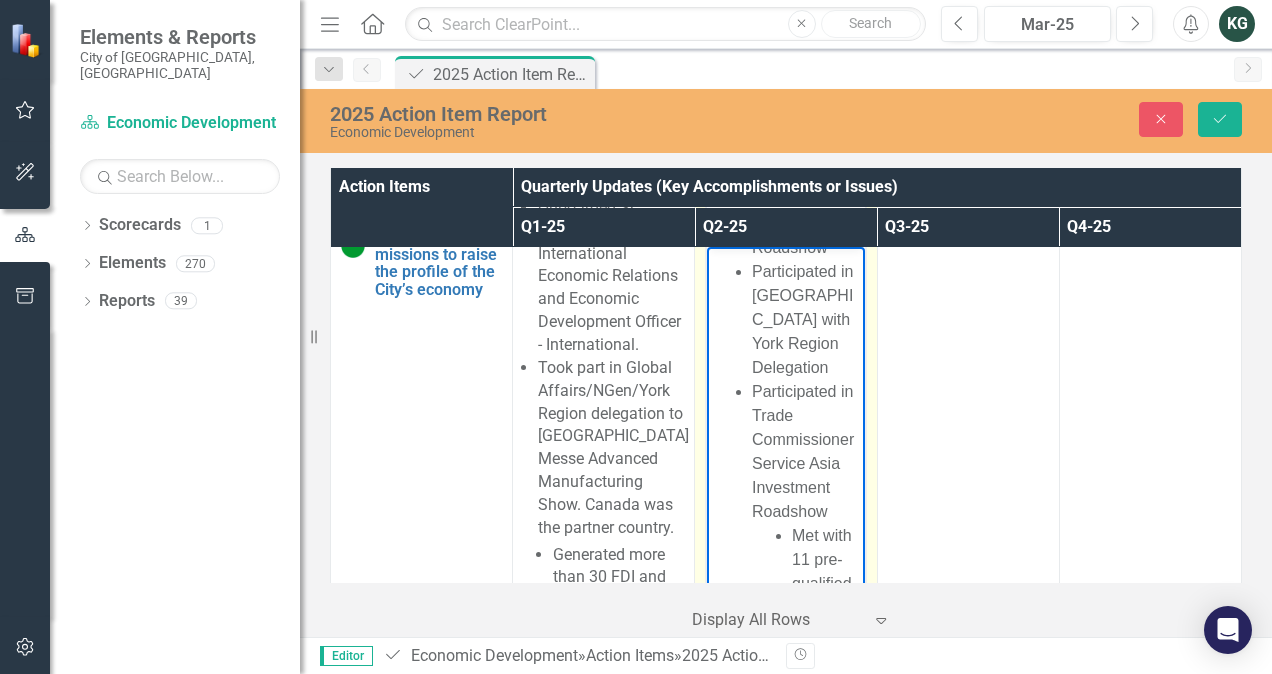 drag, startPoint x: 794, startPoint y: 506, endPoint x: 783, endPoint y: 535, distance: 31.016125 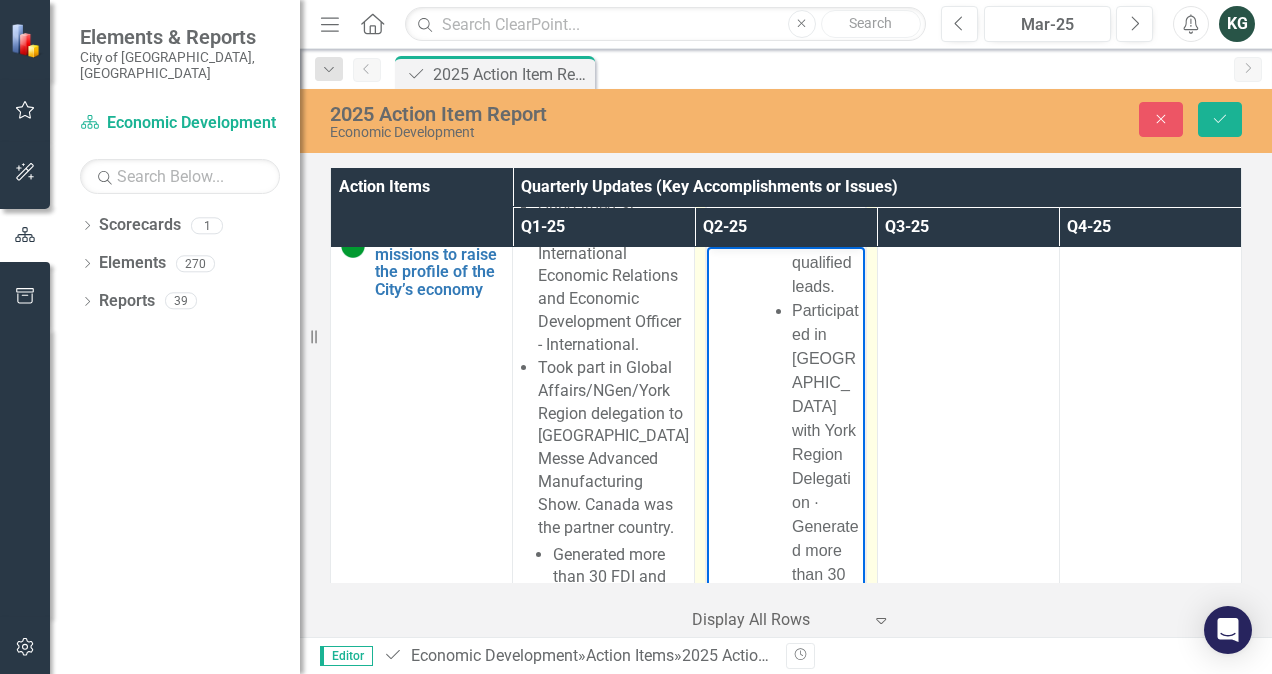 scroll, scrollTop: 500, scrollLeft: 0, axis: vertical 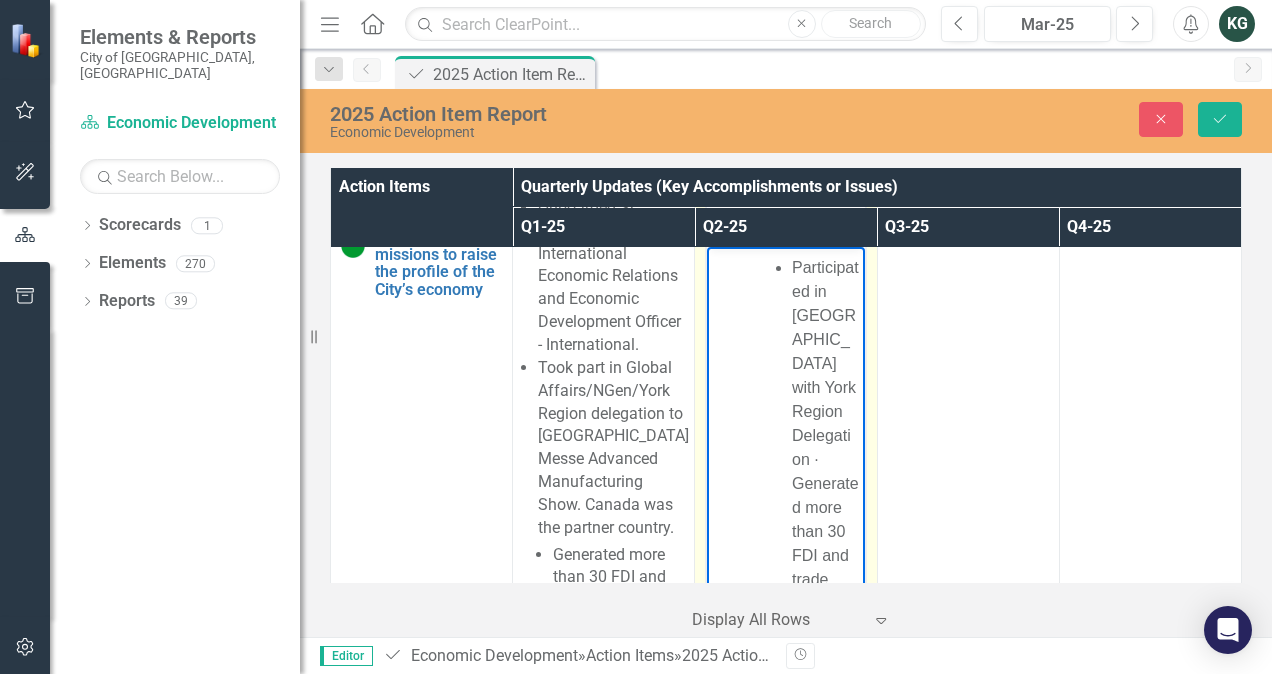 click on "Met with 11 pre-qualified leads.  Participated in [GEOGRAPHIC_DATA] with York Region Delegation · Generated more than 30 FDI and trade leads · Participated in the Great Lakes St. [PERSON_NAME] Cities Initiative Conference in [GEOGRAPHIC_DATA], [US_STATE]  Purpose to raise [PERSON_NAME] profile in the Northeastern U.S and expand intergovernmental relations with Canadian and US jurisdictions" at bounding box center [805, 783] 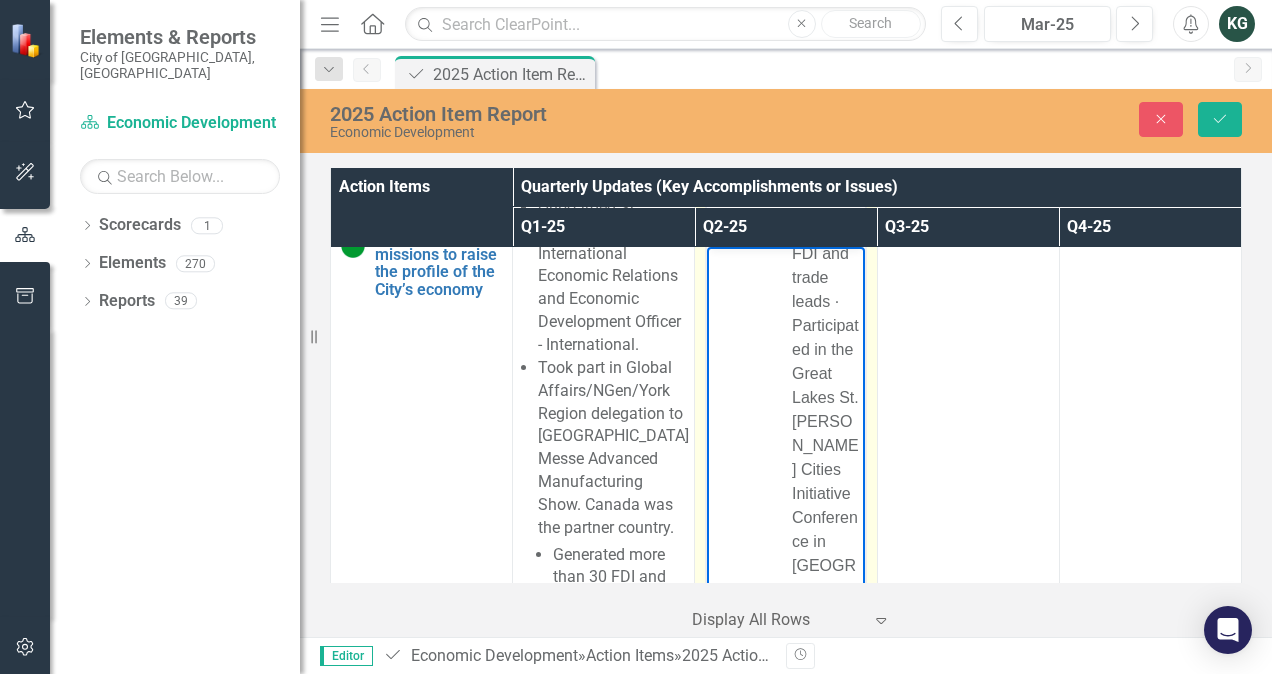 scroll, scrollTop: 800, scrollLeft: 0, axis: vertical 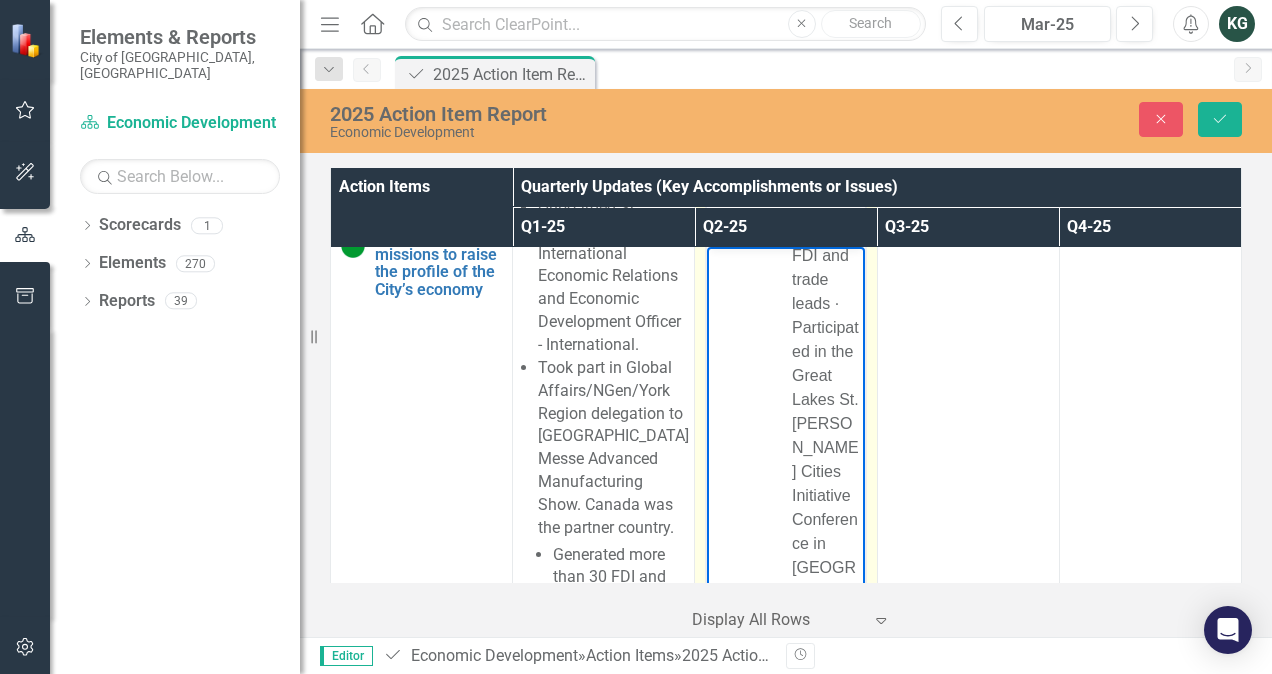 drag, startPoint x: 835, startPoint y: 560, endPoint x: 826, endPoint y: 576, distance: 18.35756 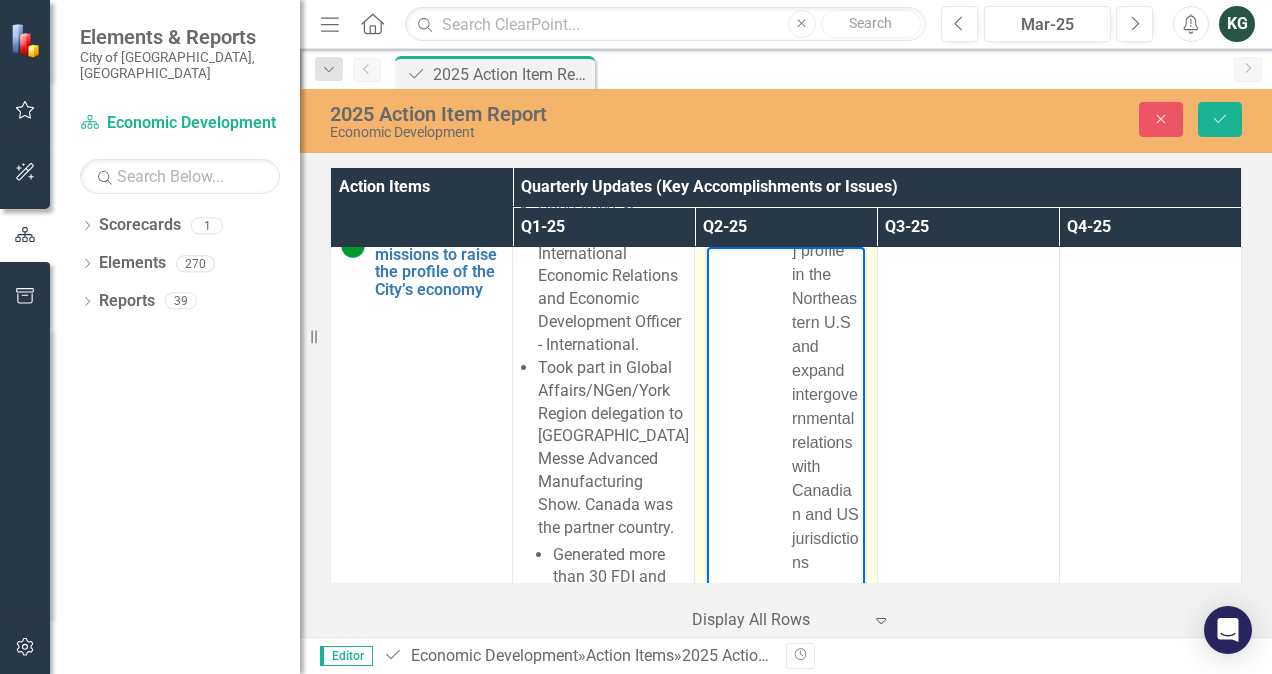 scroll, scrollTop: 1836, scrollLeft: 0, axis: vertical 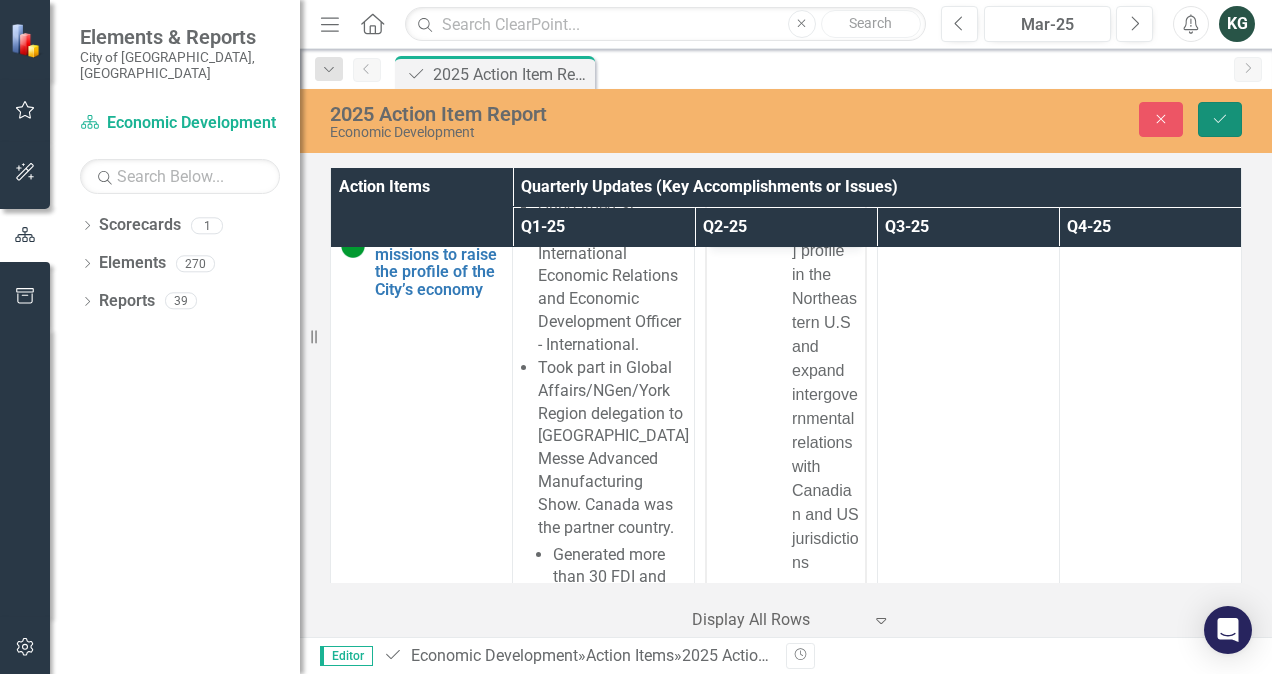 click on "Save" at bounding box center [1220, 119] 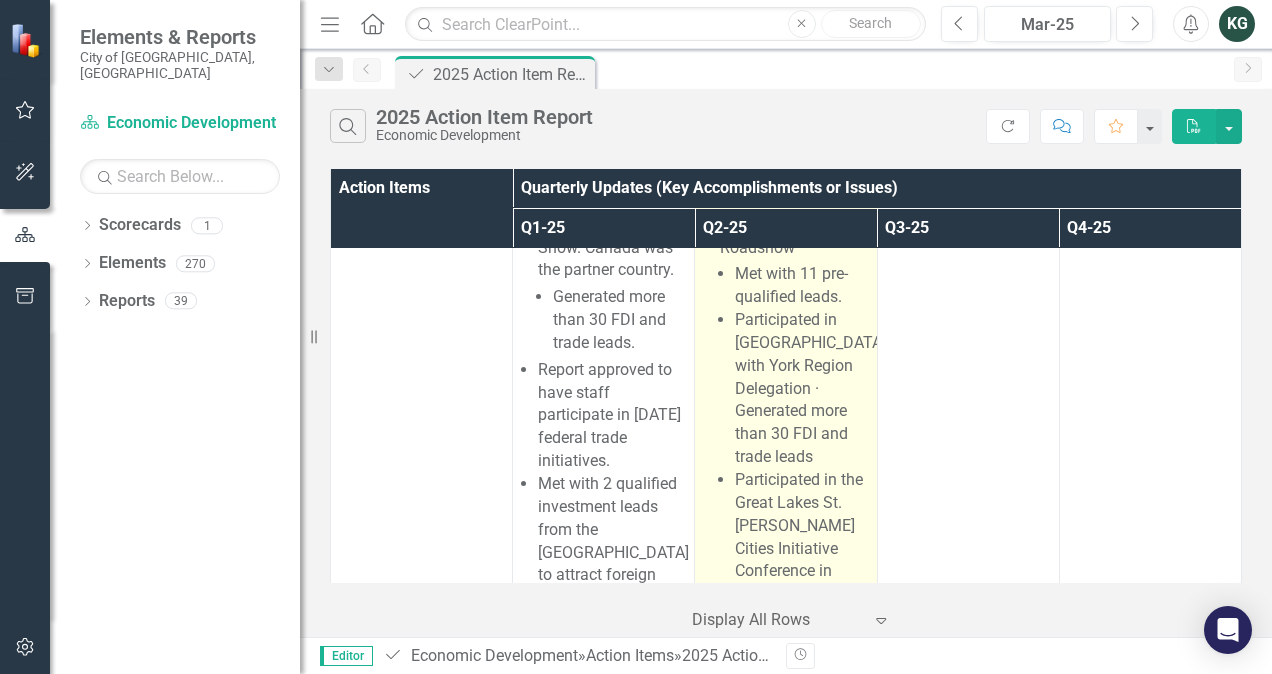 scroll, scrollTop: 7600, scrollLeft: 0, axis: vertical 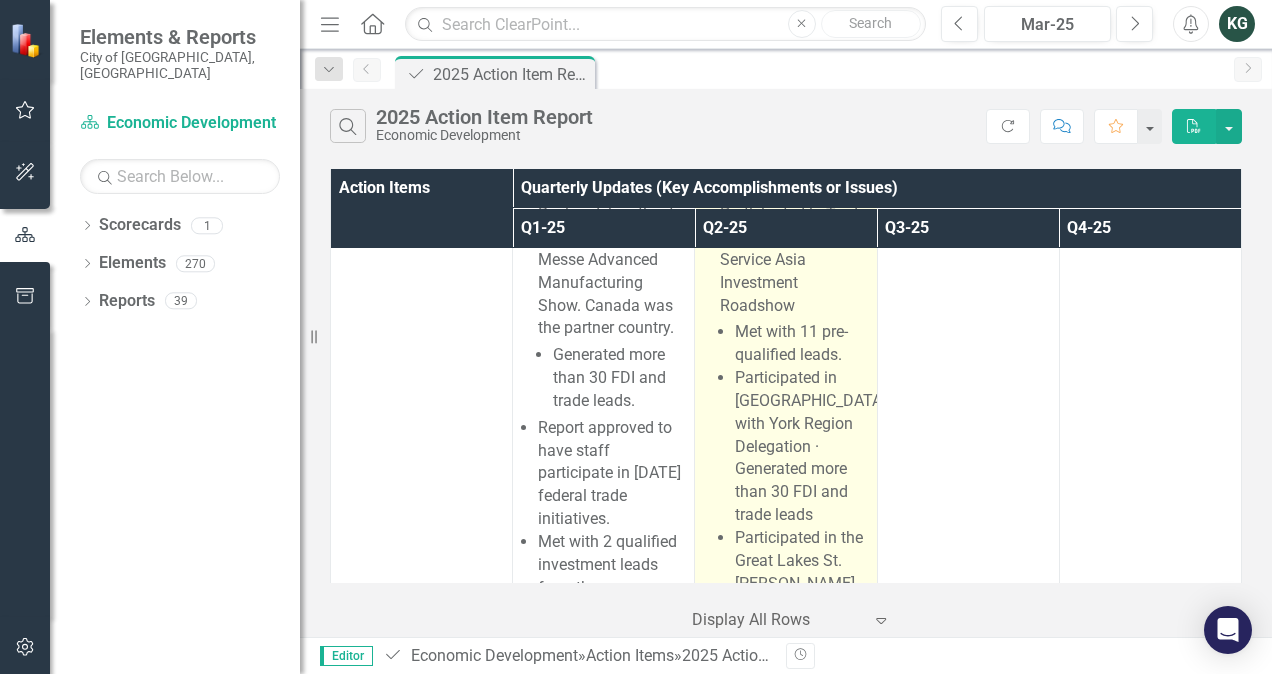 click on "Participated in [GEOGRAPHIC_DATA] with York Region Delegation · Generated more than 30 FDI and trade leads" at bounding box center (810, 446) 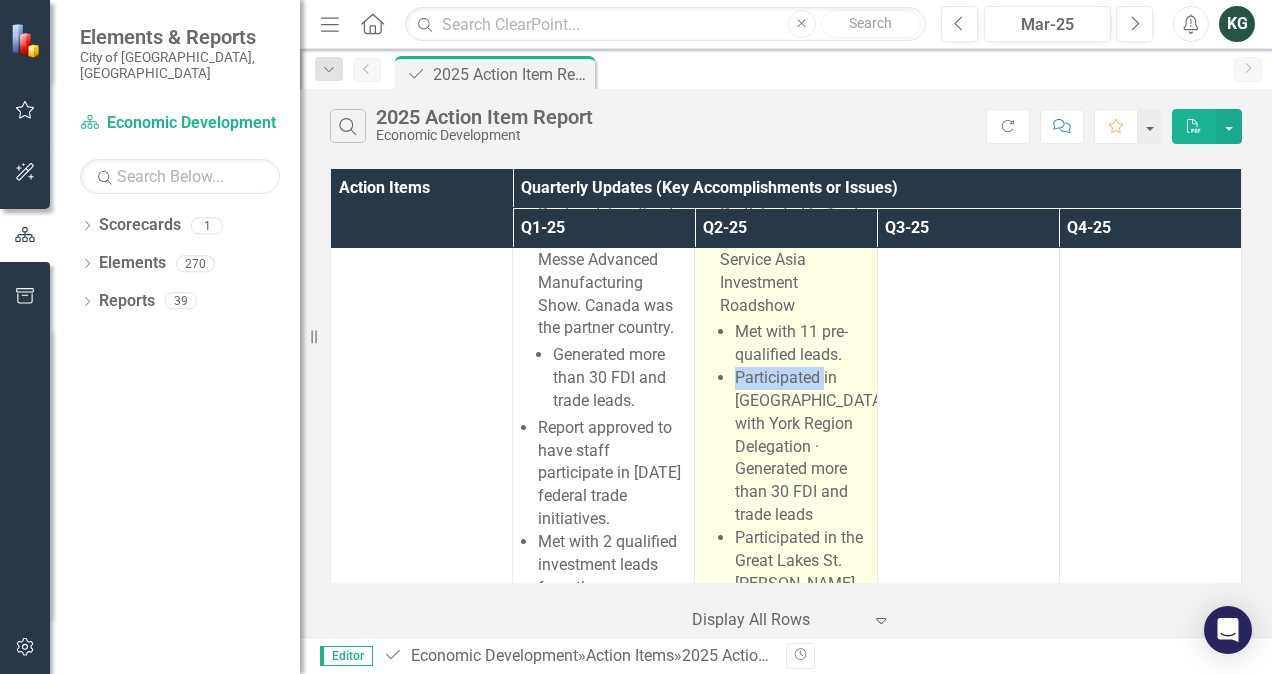 click on "Participated in Trade Commissioner Service Asia Investment Roadshow
Met with 11 pre-qualified leads.
Participated in [GEOGRAPHIC_DATA] with York Region Delegation · Generated more than 30 FDI and trade leads
Participated in the Great Lakes St. [PERSON_NAME] Cities Initiative Conference in [GEOGRAPHIC_DATA], [US_STATE]
Purpose to raise [PERSON_NAME] profile in the Northeastern U.S and expand intergovernmental relations with Canadian and US jurisdictions" at bounding box center [793, 547] 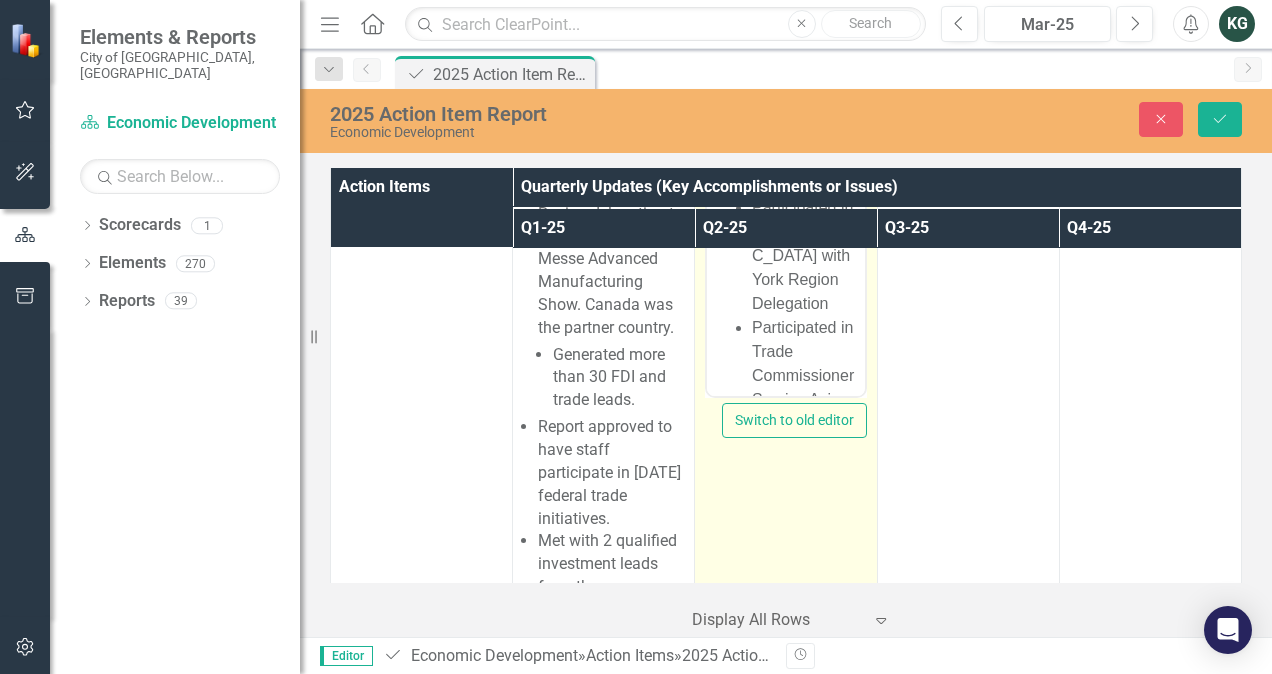 scroll, scrollTop: 0, scrollLeft: 0, axis: both 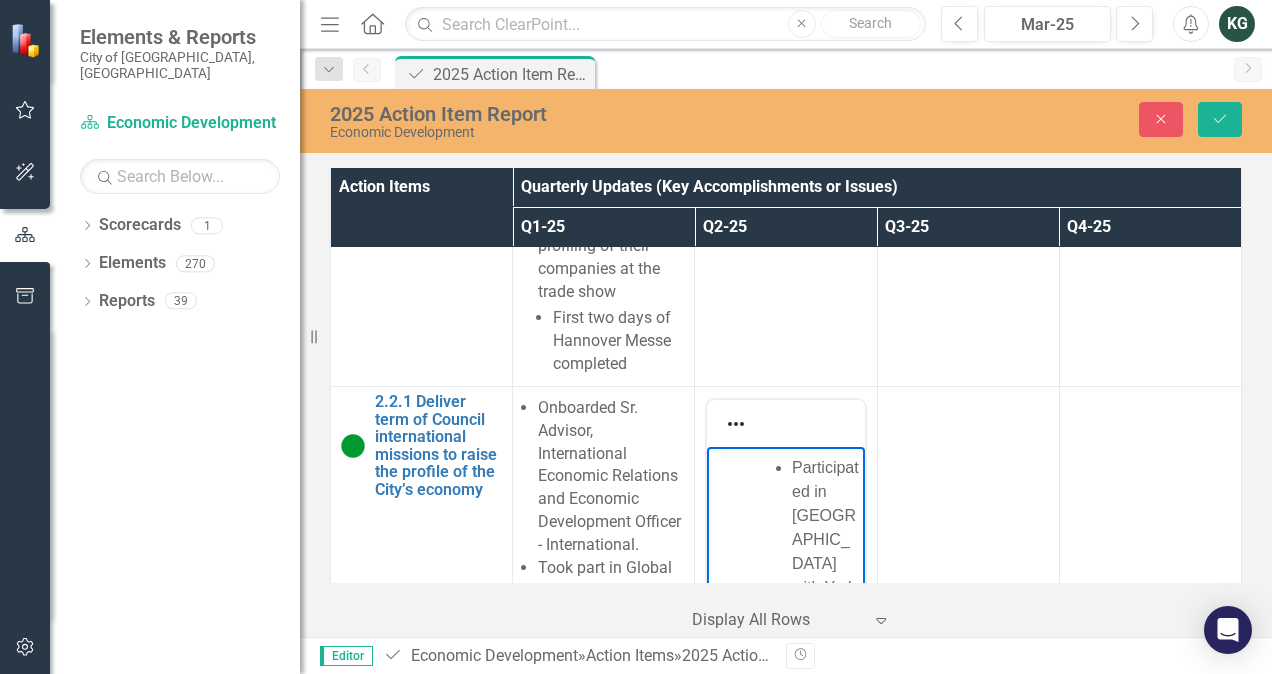 click on "Participated in [GEOGRAPHIC_DATA] with York Region Delegation · Generated more than 30 FDI and trade leads" at bounding box center (825, 634) 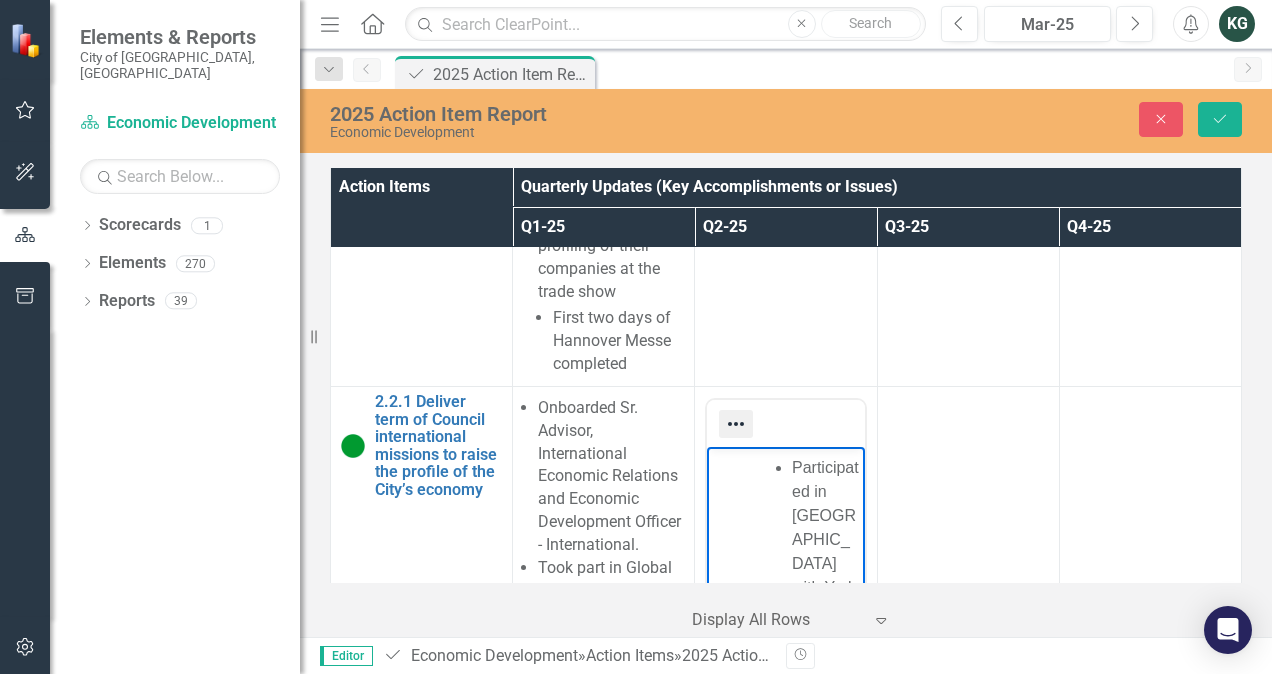 click 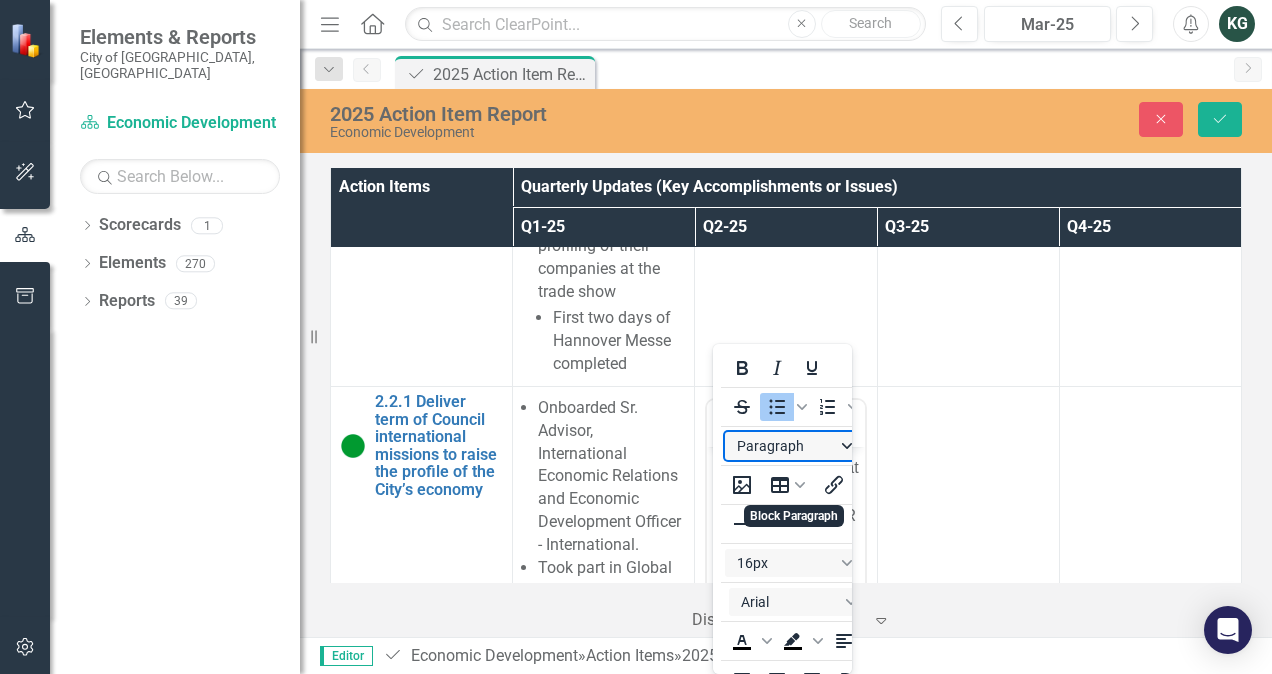 click on "Paragraph" at bounding box center [794, 446] 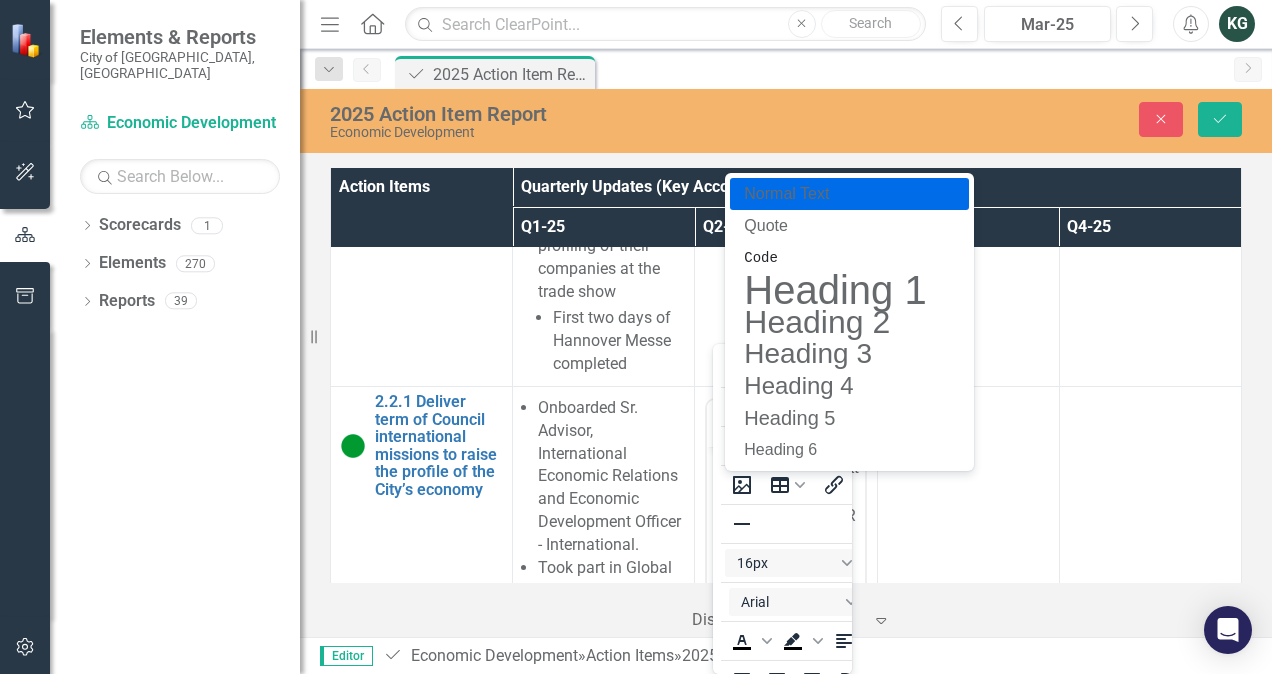 click on "Normal Text" at bounding box center (835, 194) 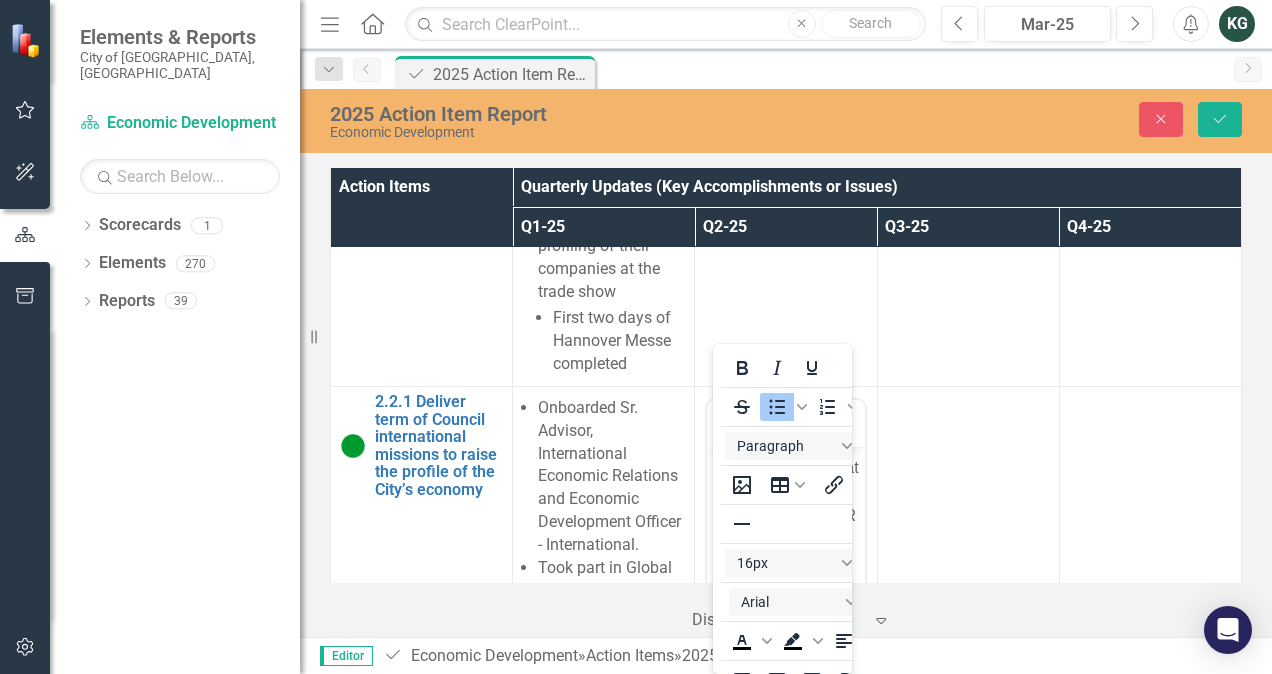 click on "‹ Previous 1 (current) › Next Display All Rows Expand" at bounding box center [786, 620] 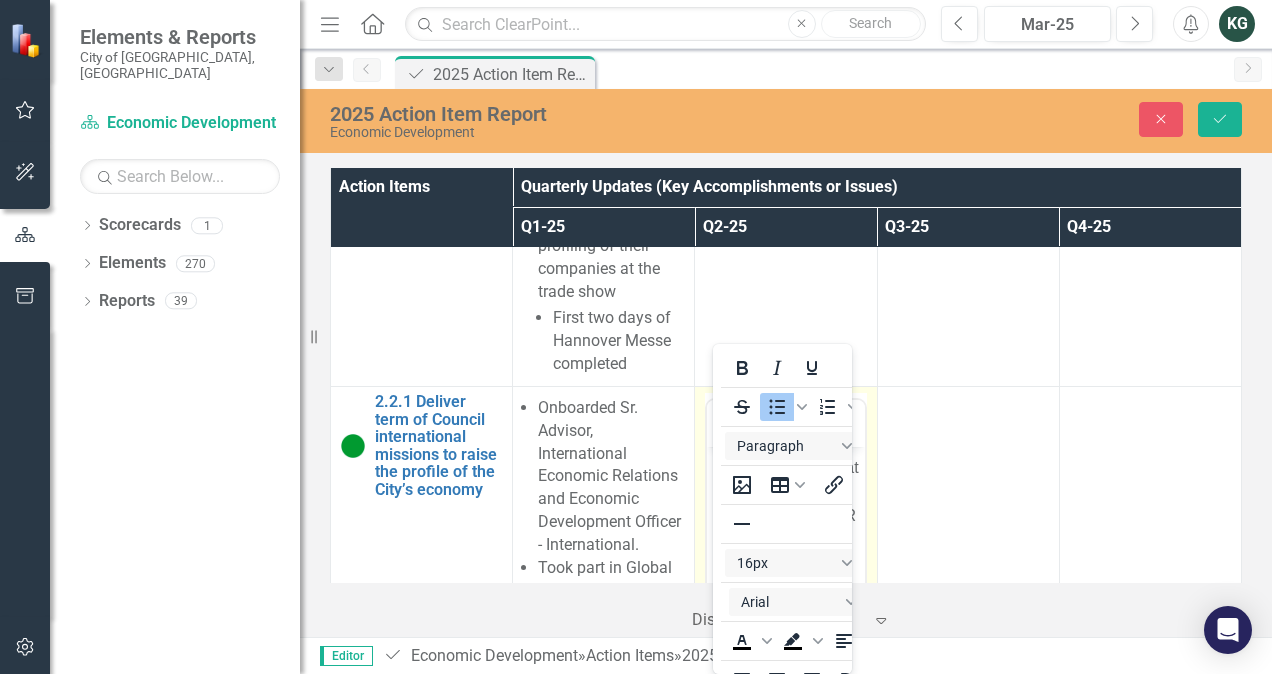 click 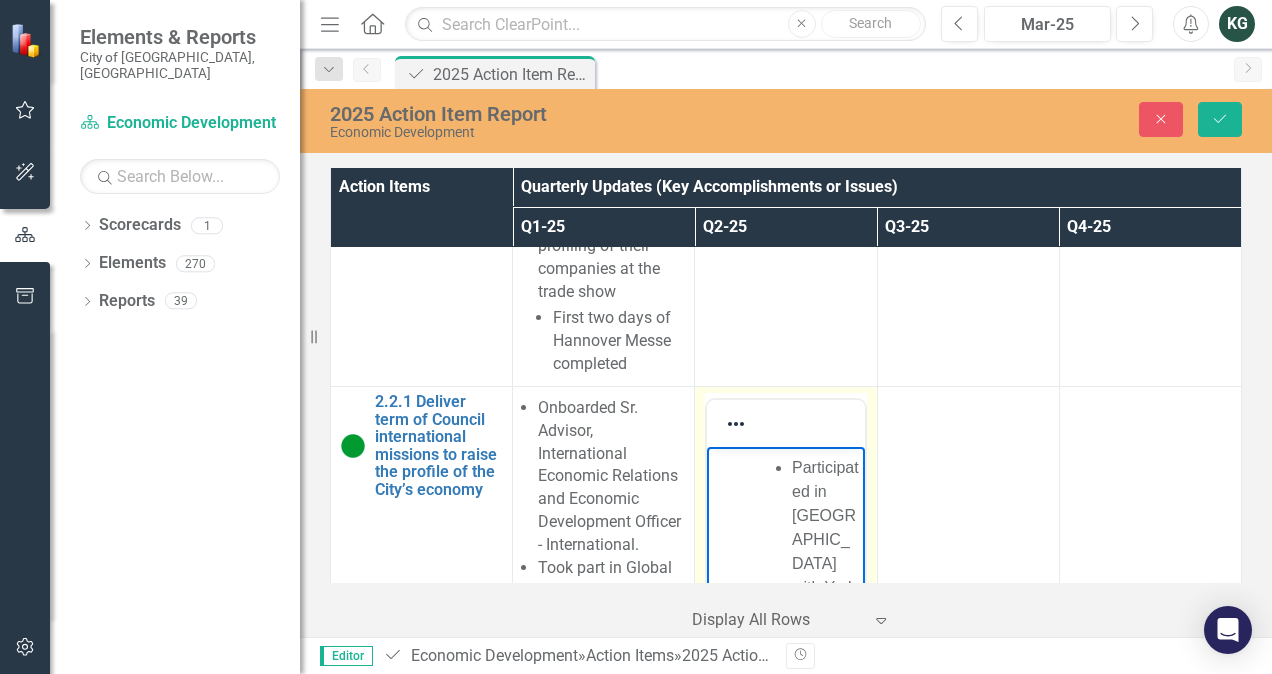 click on "Participated in [GEOGRAPHIC_DATA] with York Region Delegation · Generated more than 30 FDI and trade leads" at bounding box center [825, 634] 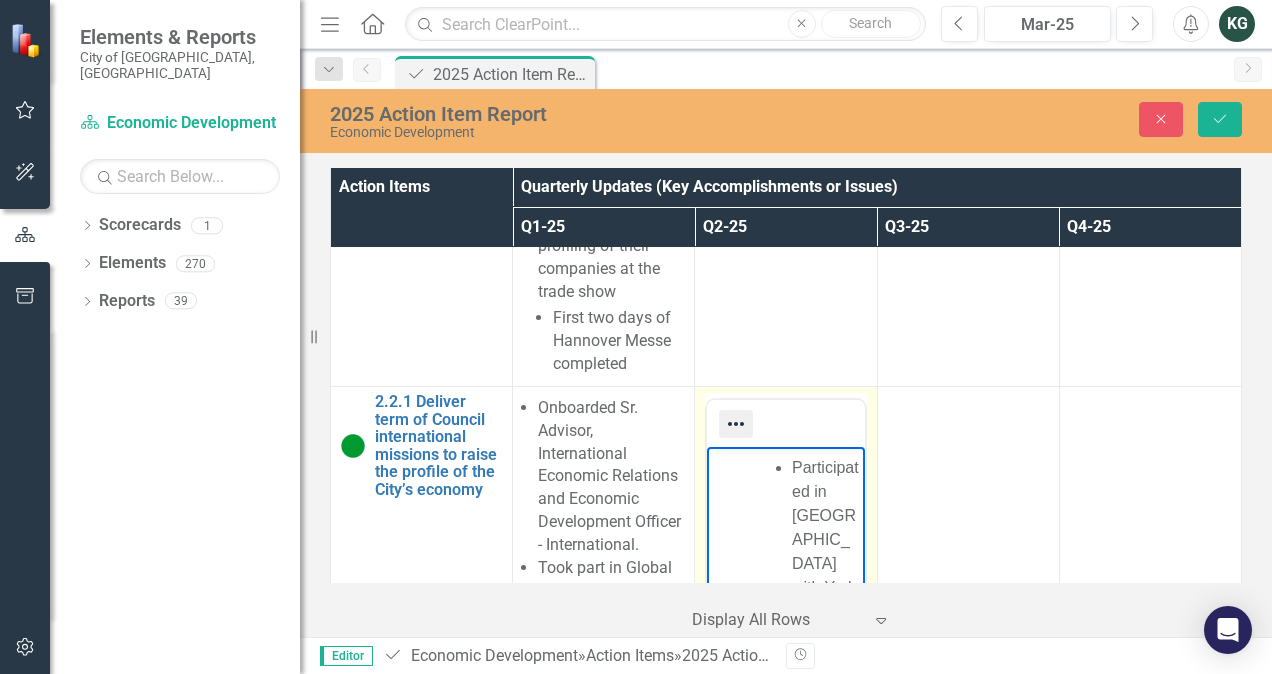 click 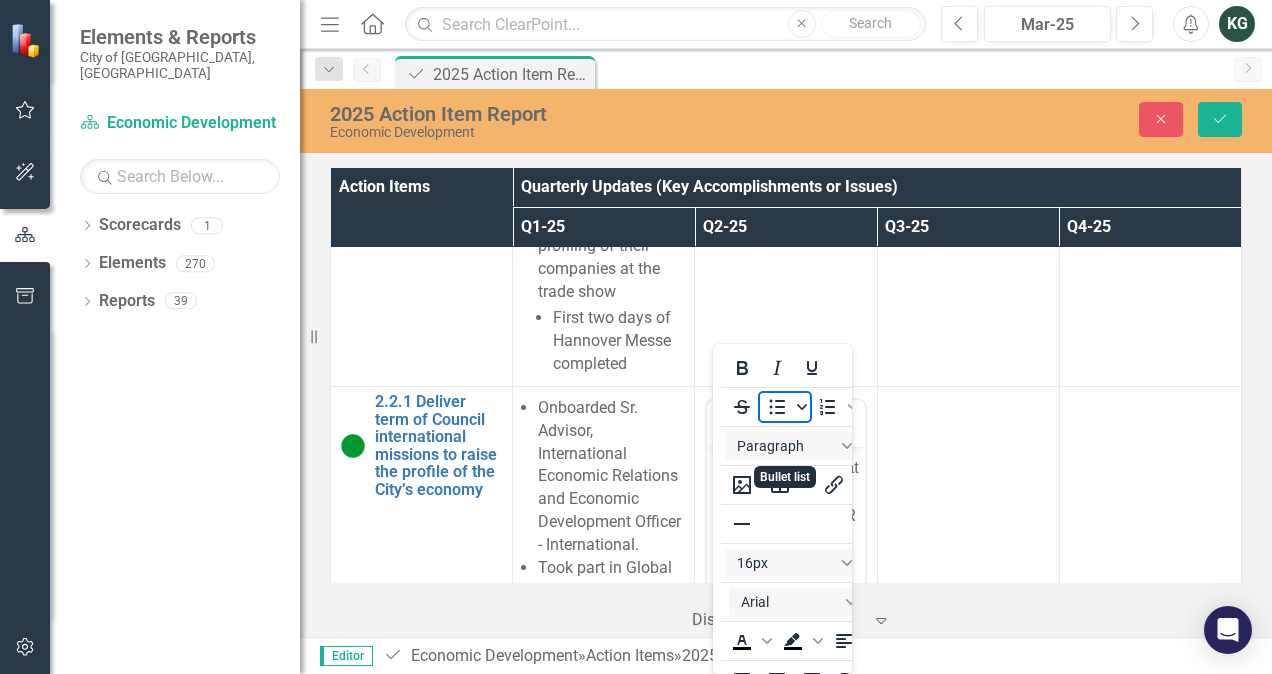 click 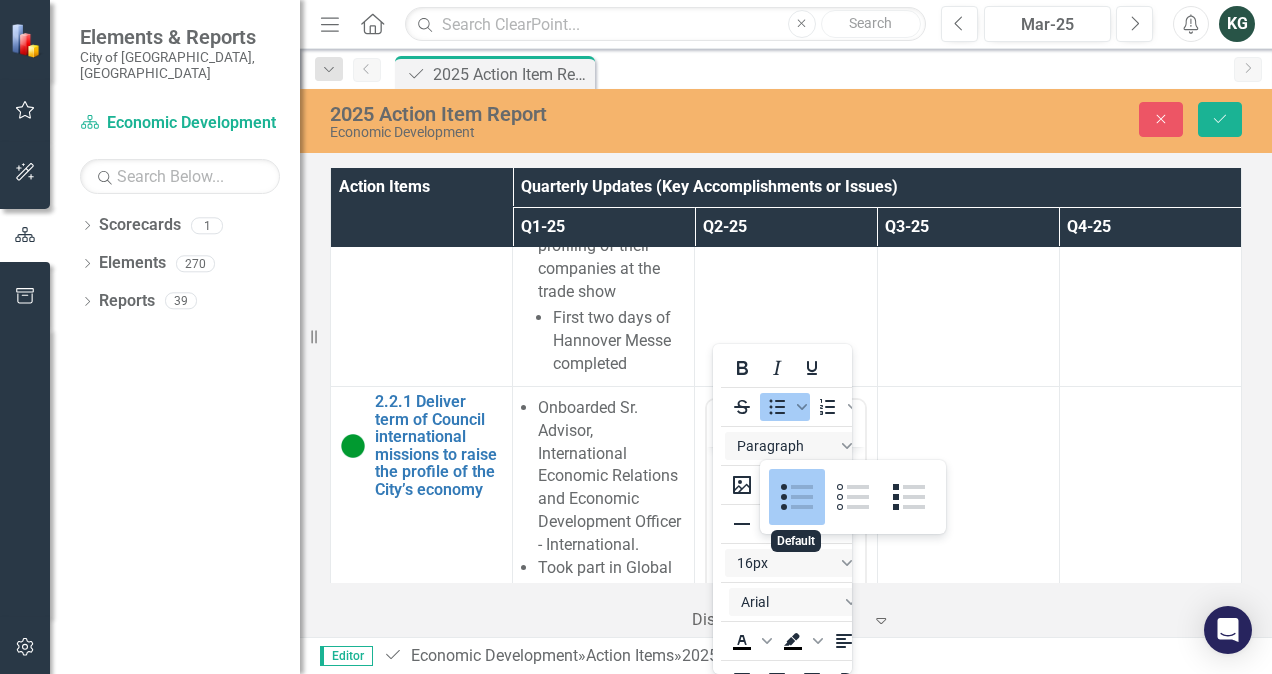 click at bounding box center [797, 497] 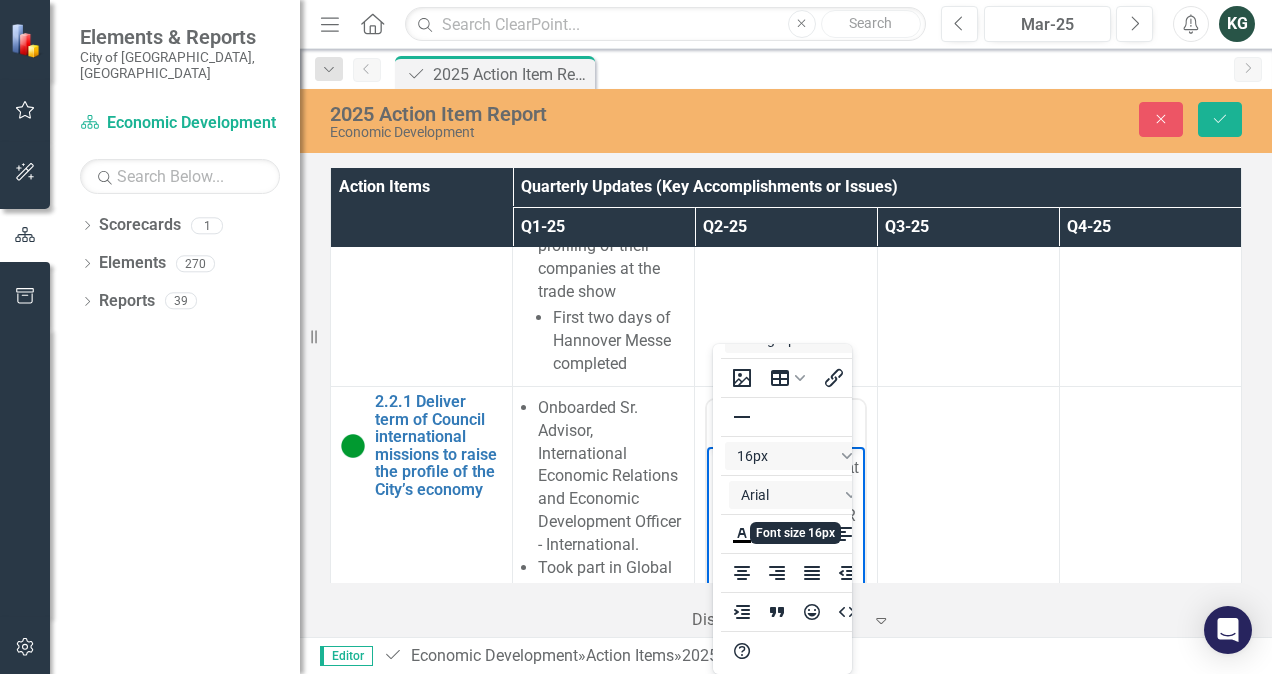 scroll, scrollTop: 146, scrollLeft: 0, axis: vertical 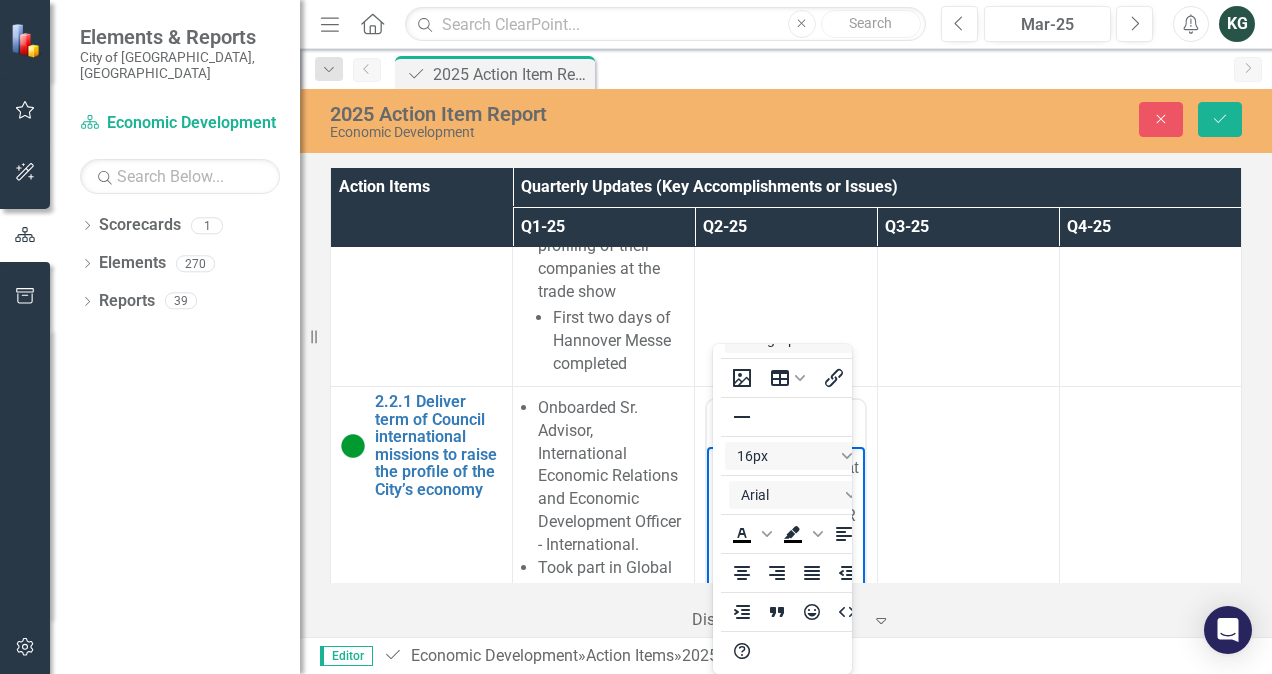 click on "‹ Previous 1 (current) › Next Display All Rows Expand" at bounding box center (786, 620) 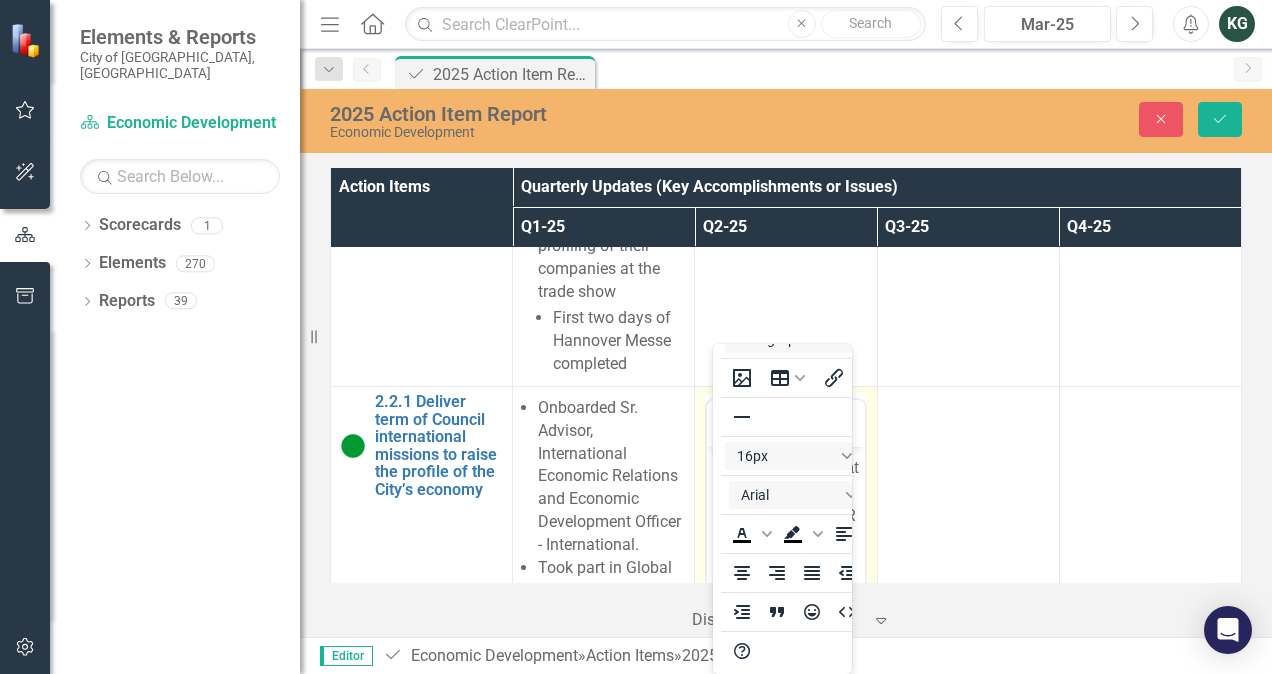 click 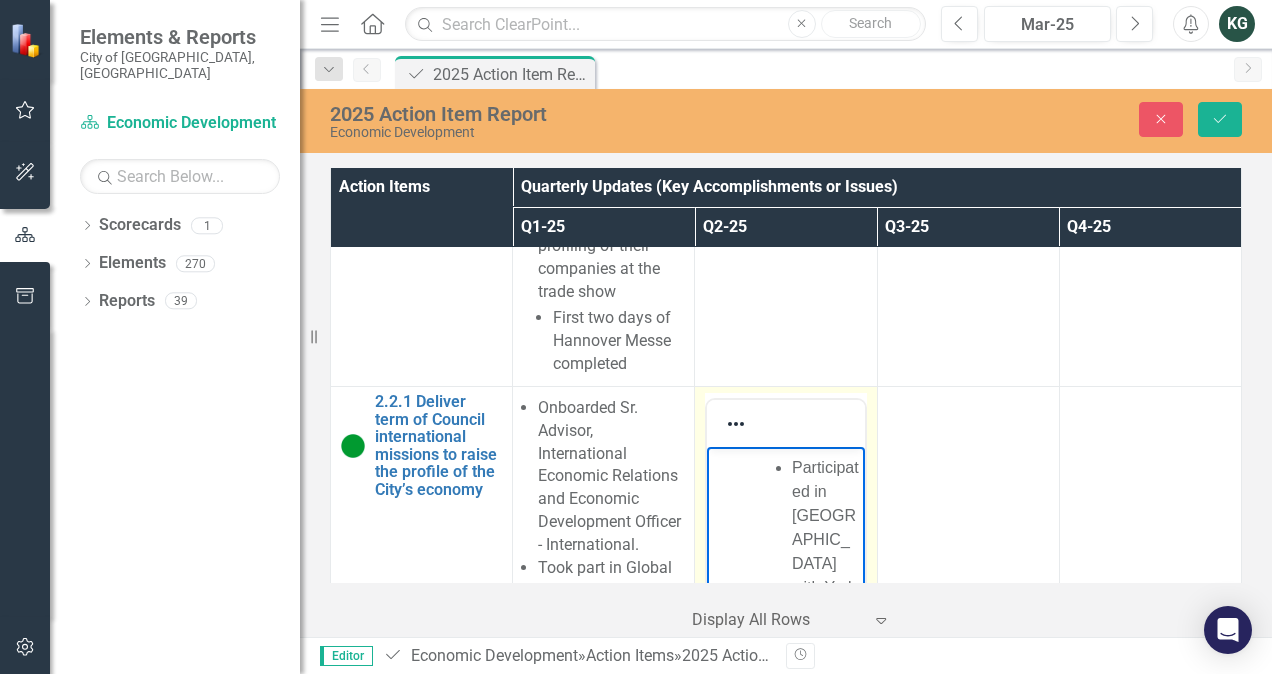 click on "Met with 11 pre-qualified leads." at bounding box center (825, 407) 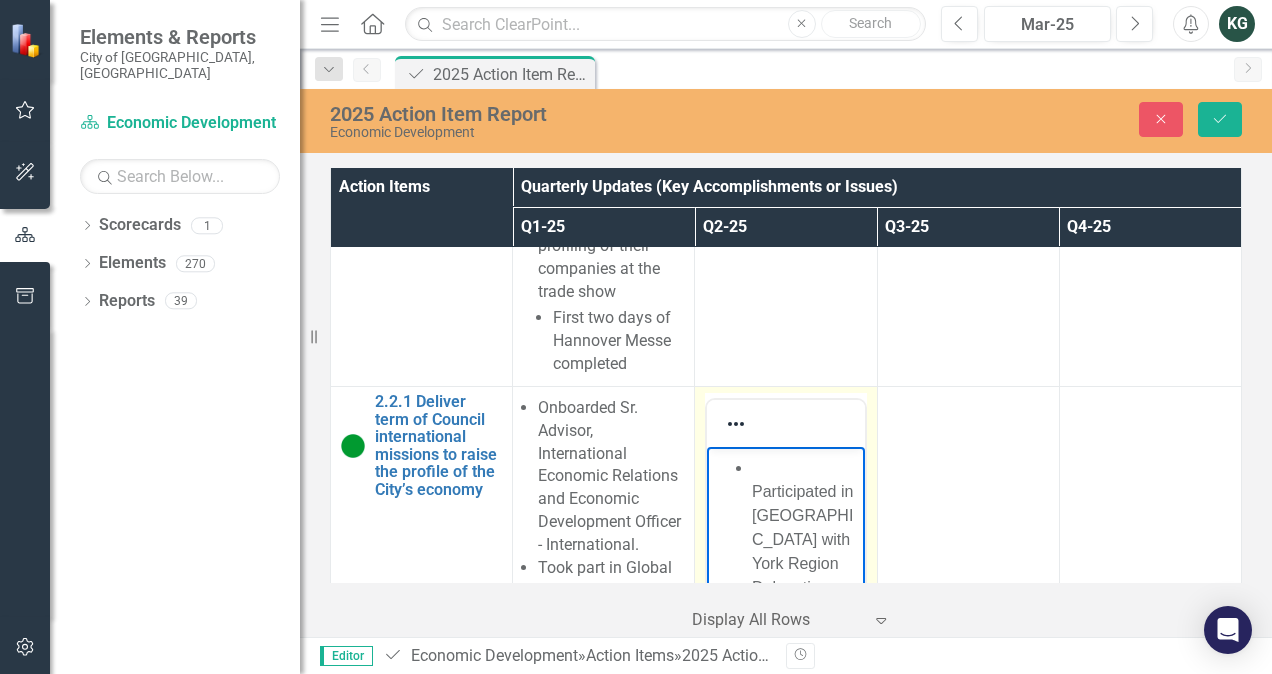 type 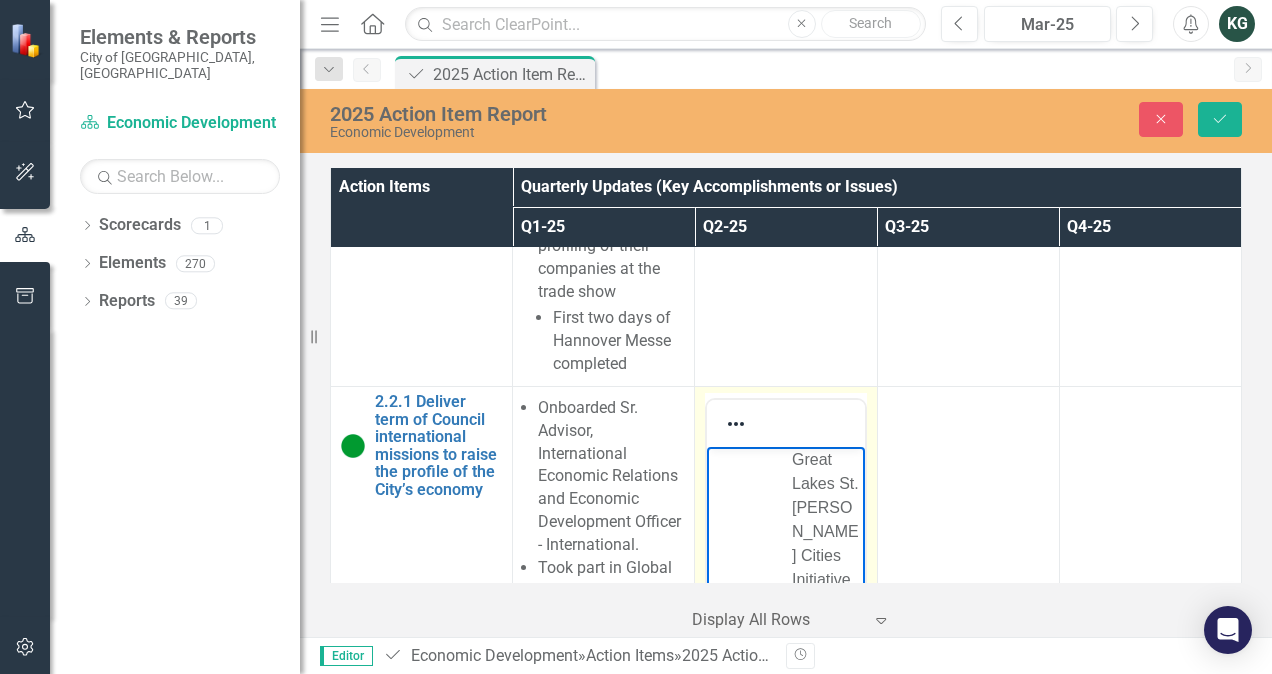 scroll, scrollTop: 700, scrollLeft: 0, axis: vertical 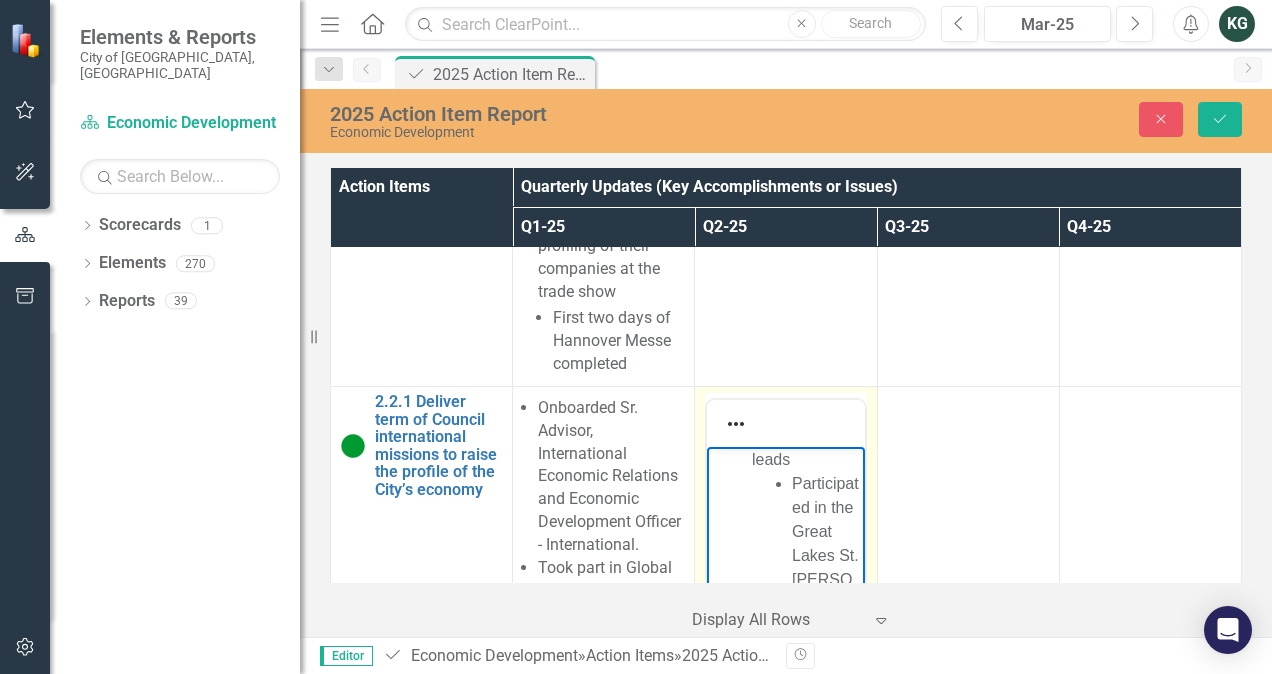 click on "Participated in [GEOGRAPHIC_DATA] with York Region Delegation · Generated more than 30 FDI and trade leads" at bounding box center (802, 362) 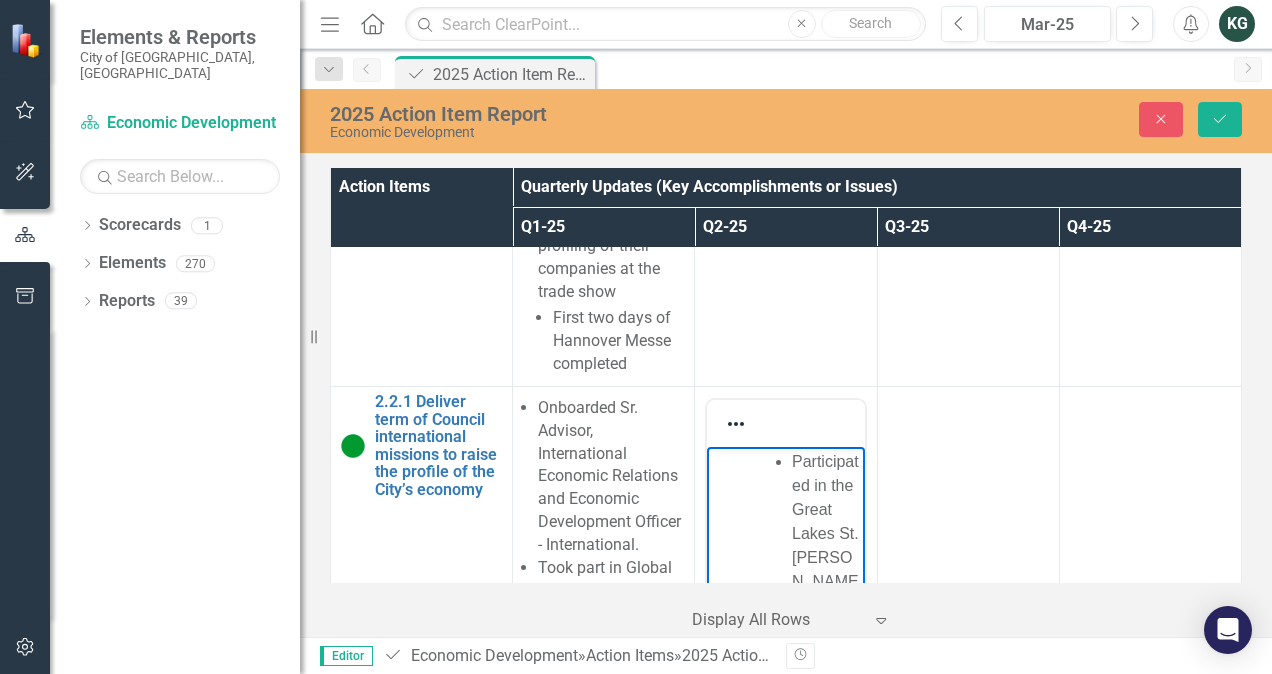 scroll, scrollTop: 800, scrollLeft: 0, axis: vertical 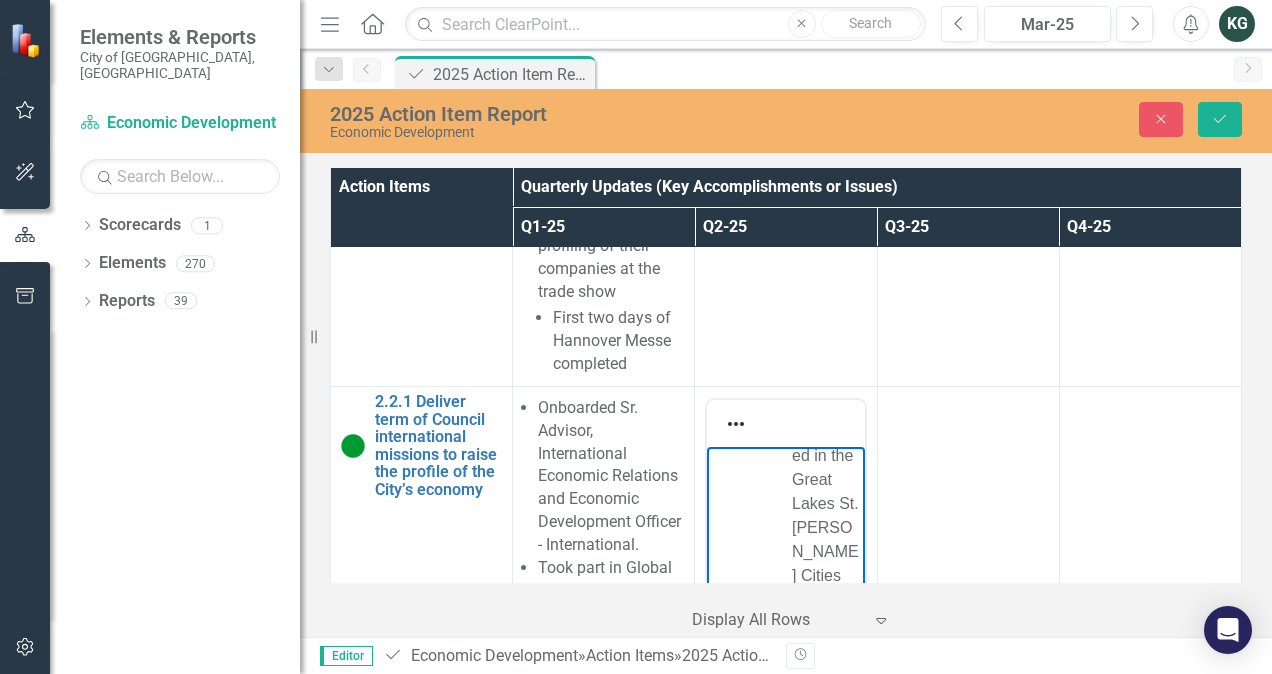 click on "Participated in the Great Lakes St. [PERSON_NAME] Cities Initiative Conference in [GEOGRAPHIC_DATA], [US_STATE]" at bounding box center [825, 598] 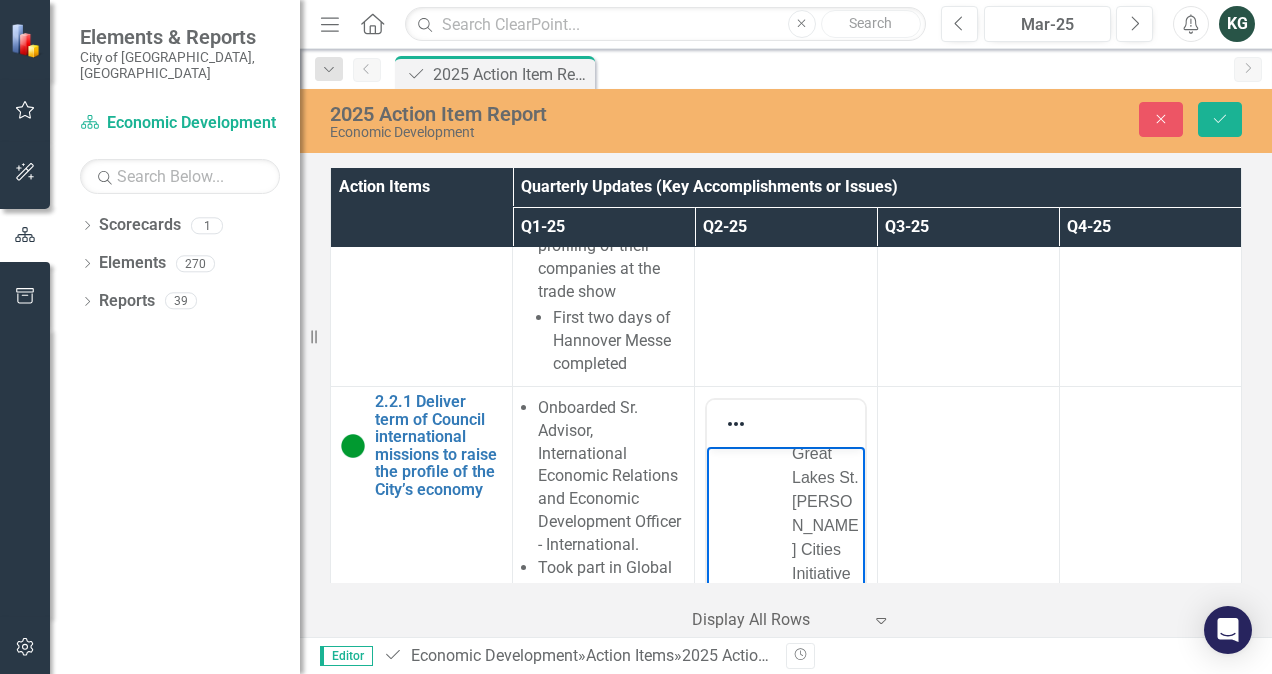 scroll, scrollTop: 900, scrollLeft: 0, axis: vertical 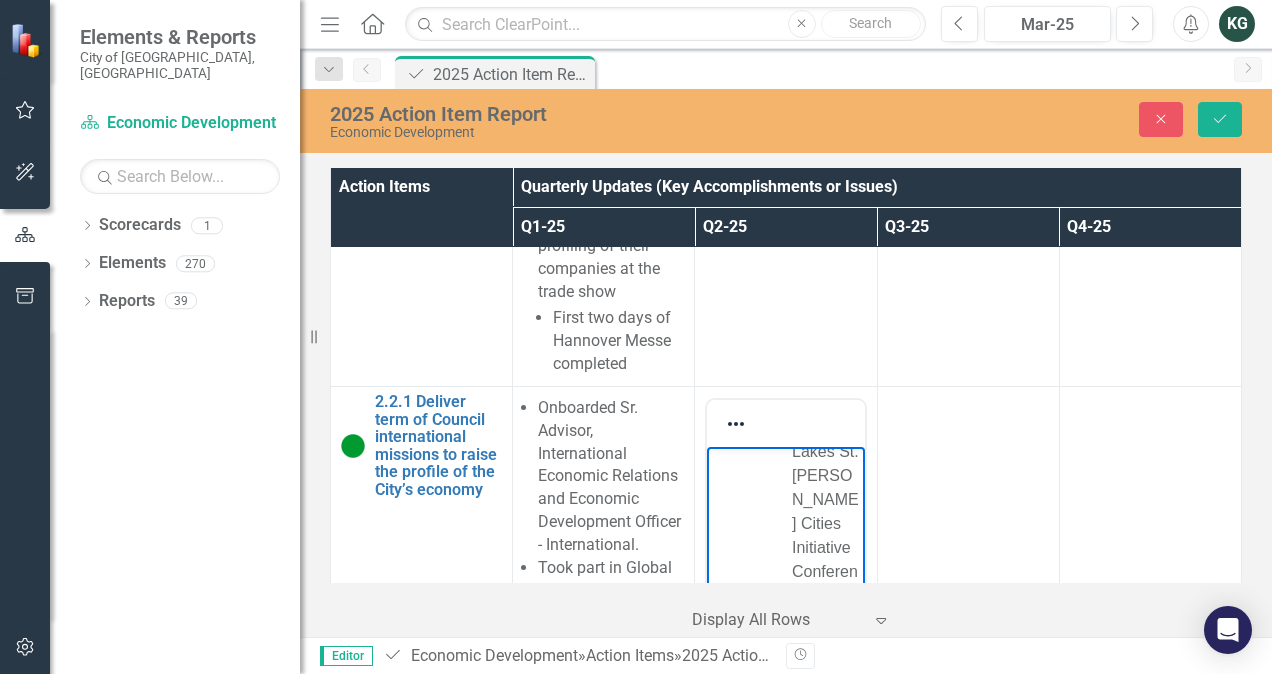 click at bounding box center [825, 355] 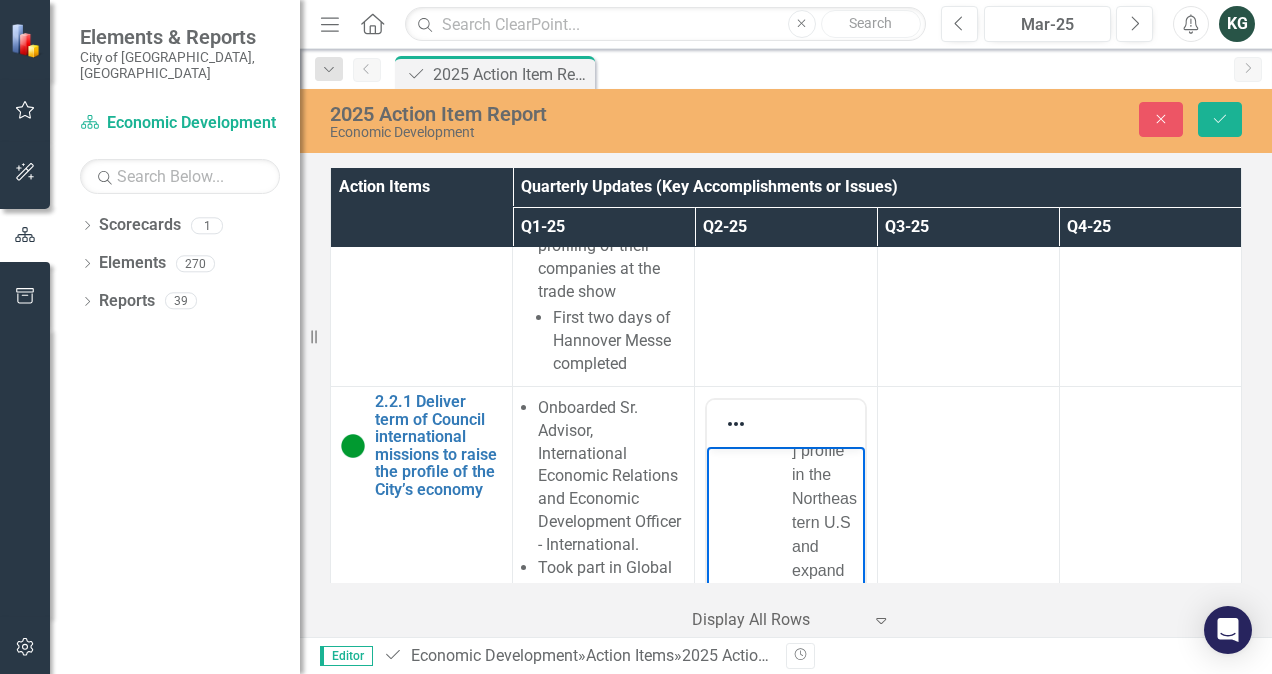 scroll, scrollTop: 1500, scrollLeft: 0, axis: vertical 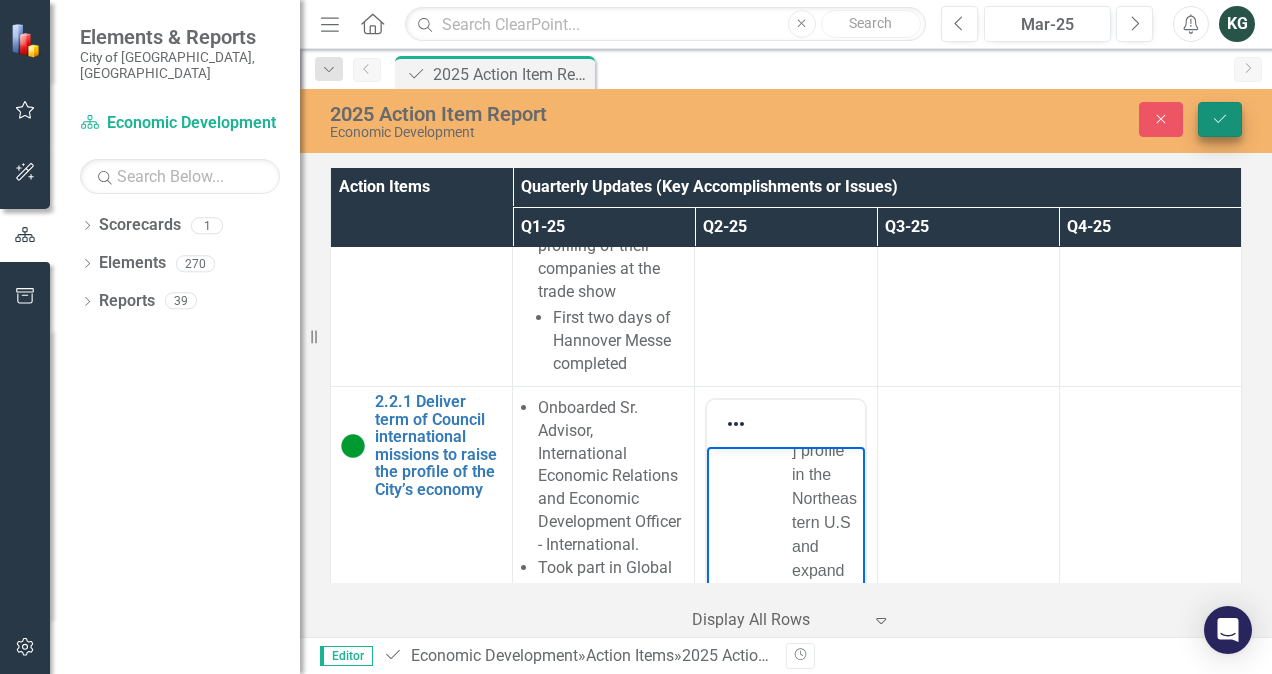 click on "Save" 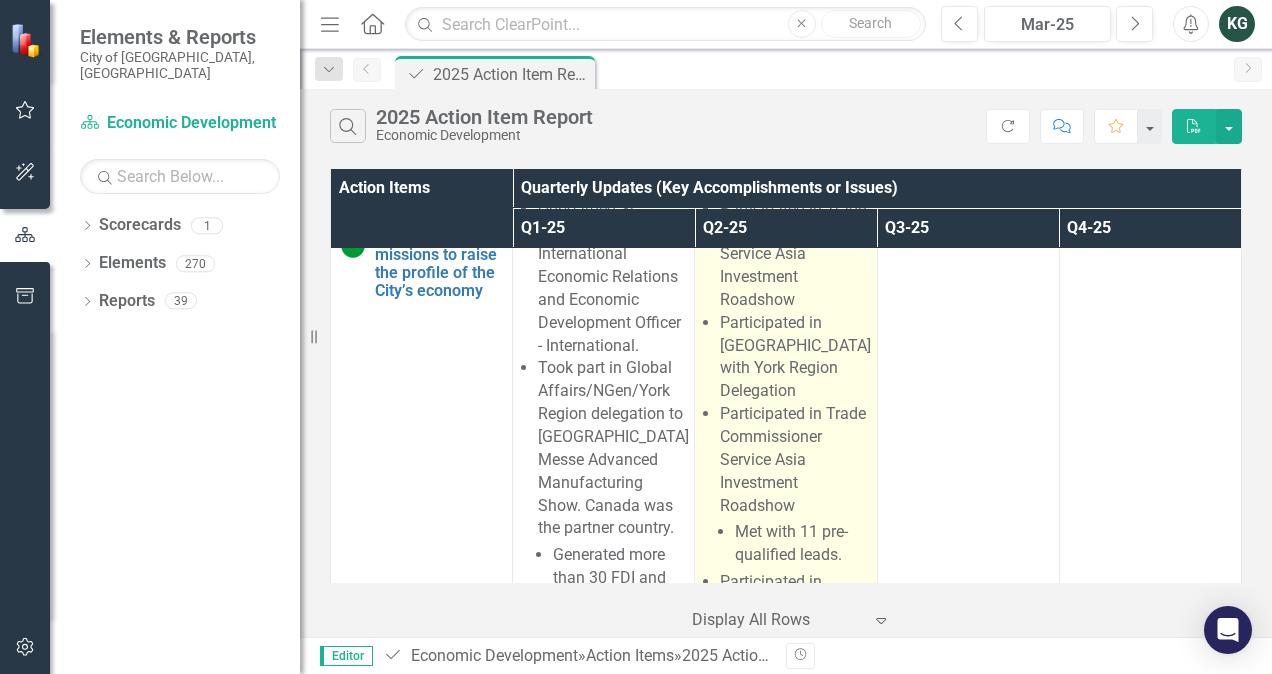 scroll, scrollTop: 7200, scrollLeft: 0, axis: vertical 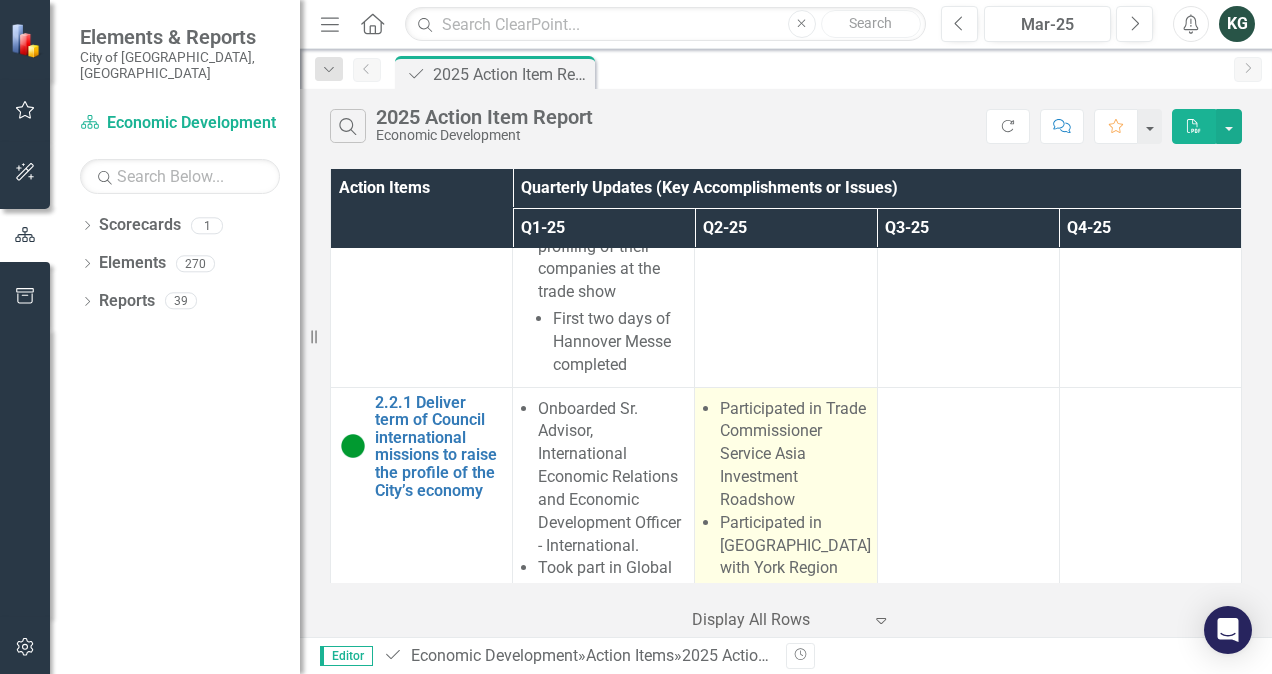 click on "Participated in Trade Commissioner Service Asia Investment Roadshow" at bounding box center [793, 455] 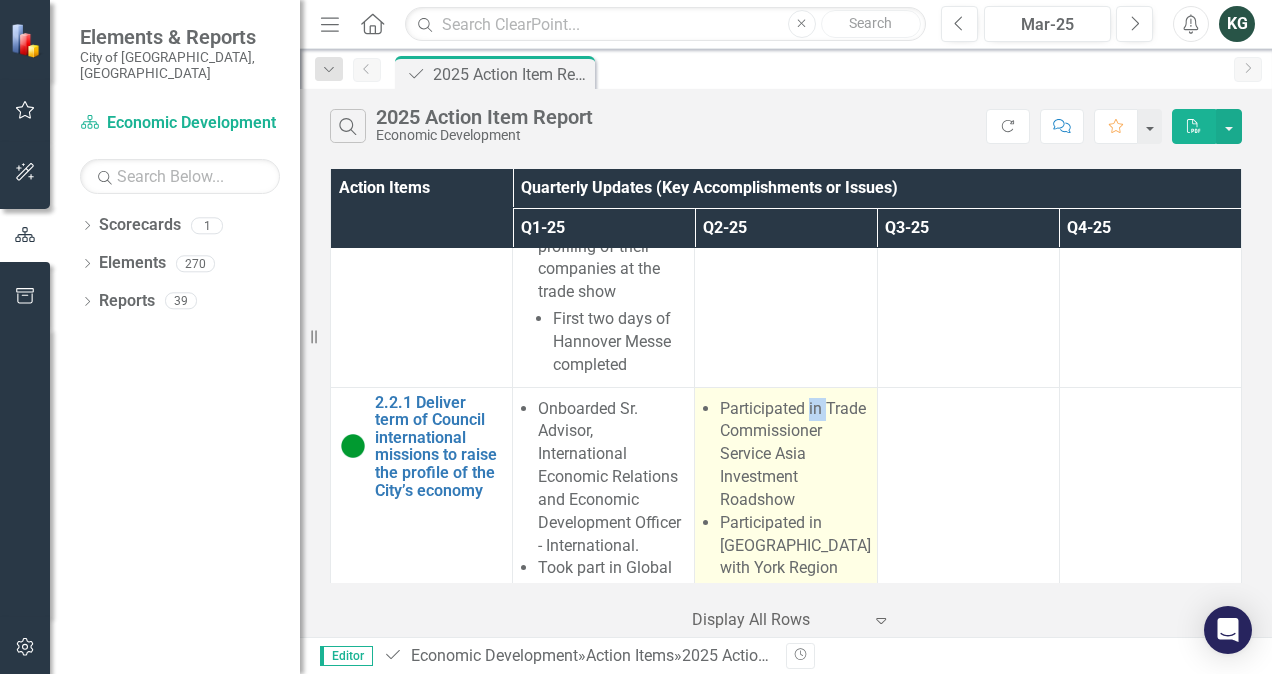 click on "Participated in Trade Commissioner Service Asia Investment Roadshow" at bounding box center [793, 455] 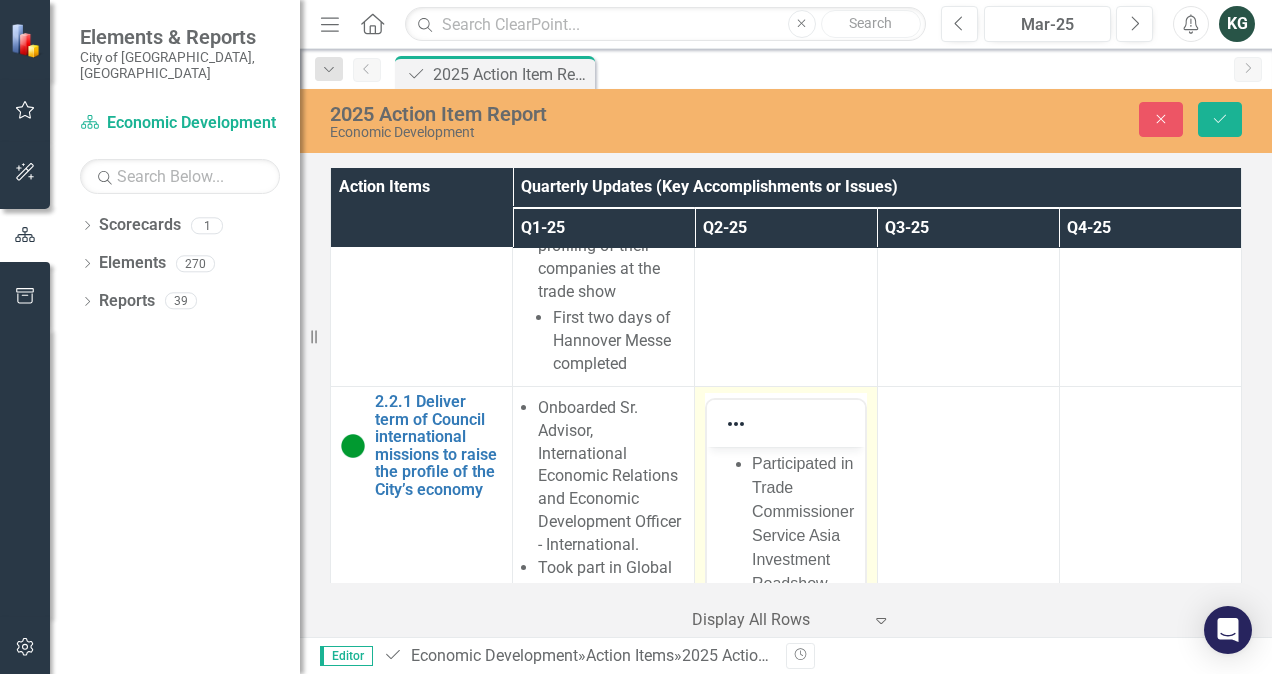 scroll, scrollTop: 0, scrollLeft: 0, axis: both 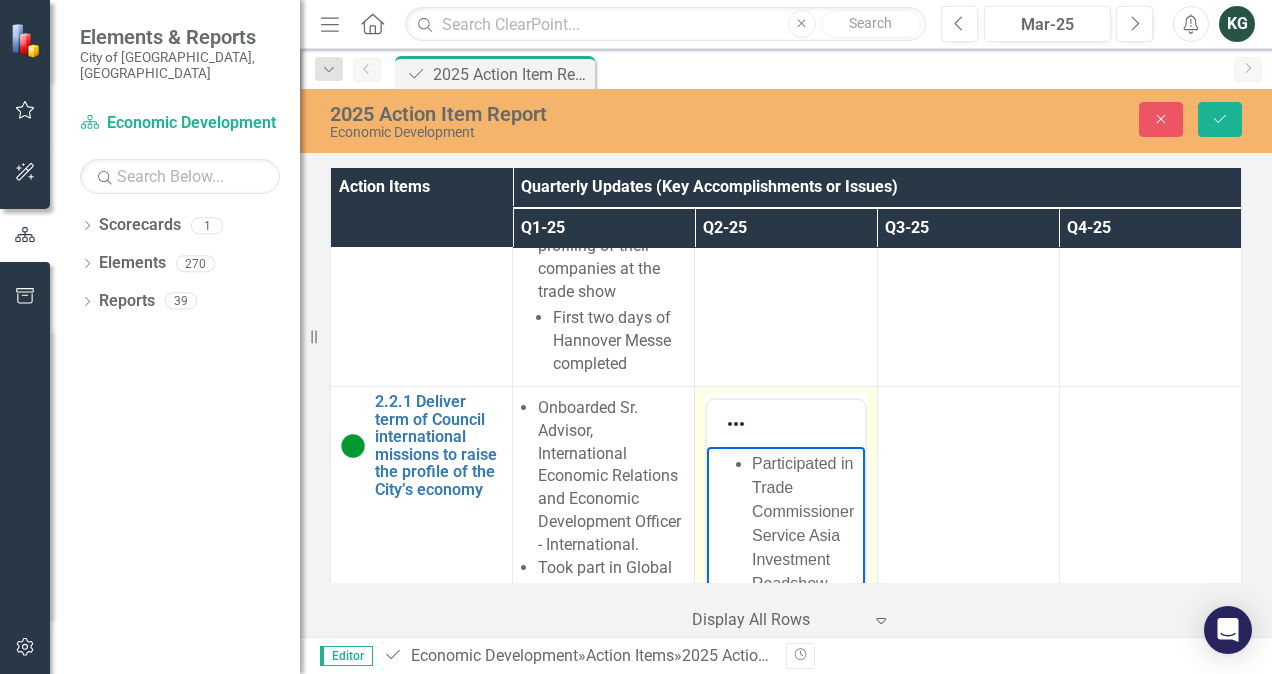 drag, startPoint x: 1535, startPoint y: 761, endPoint x: 755, endPoint y: 462, distance: 835.34485 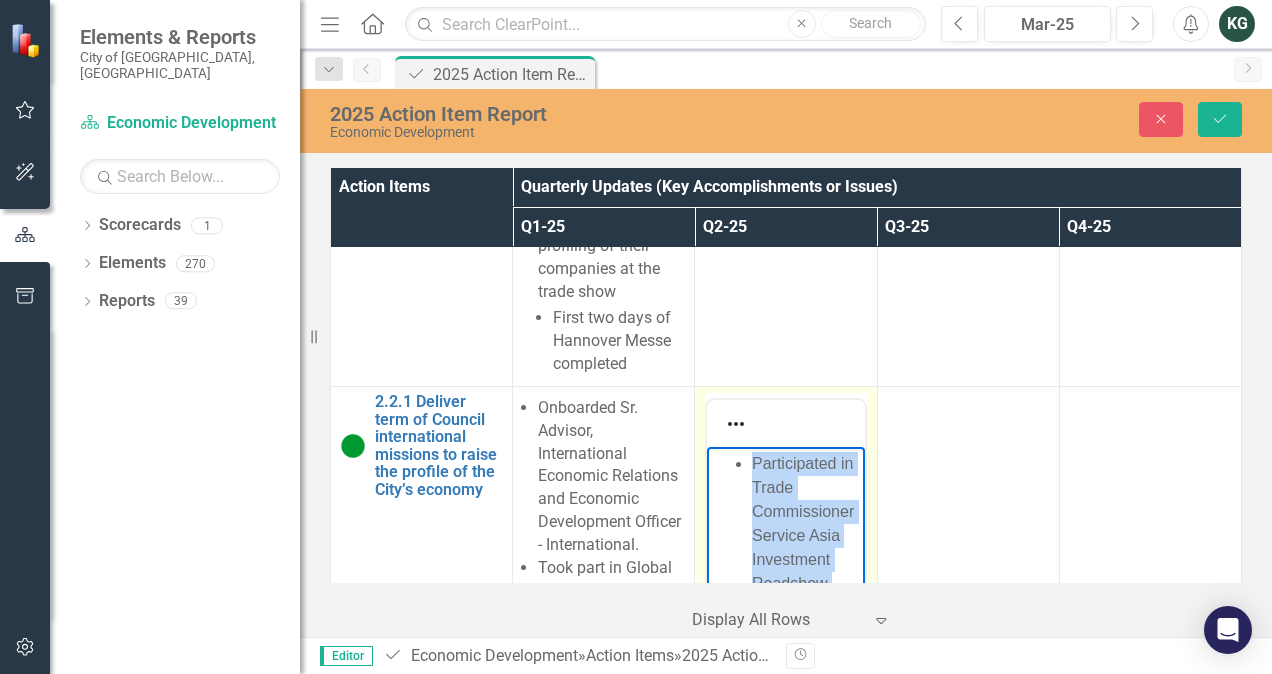scroll, scrollTop: 7317, scrollLeft: 0, axis: vertical 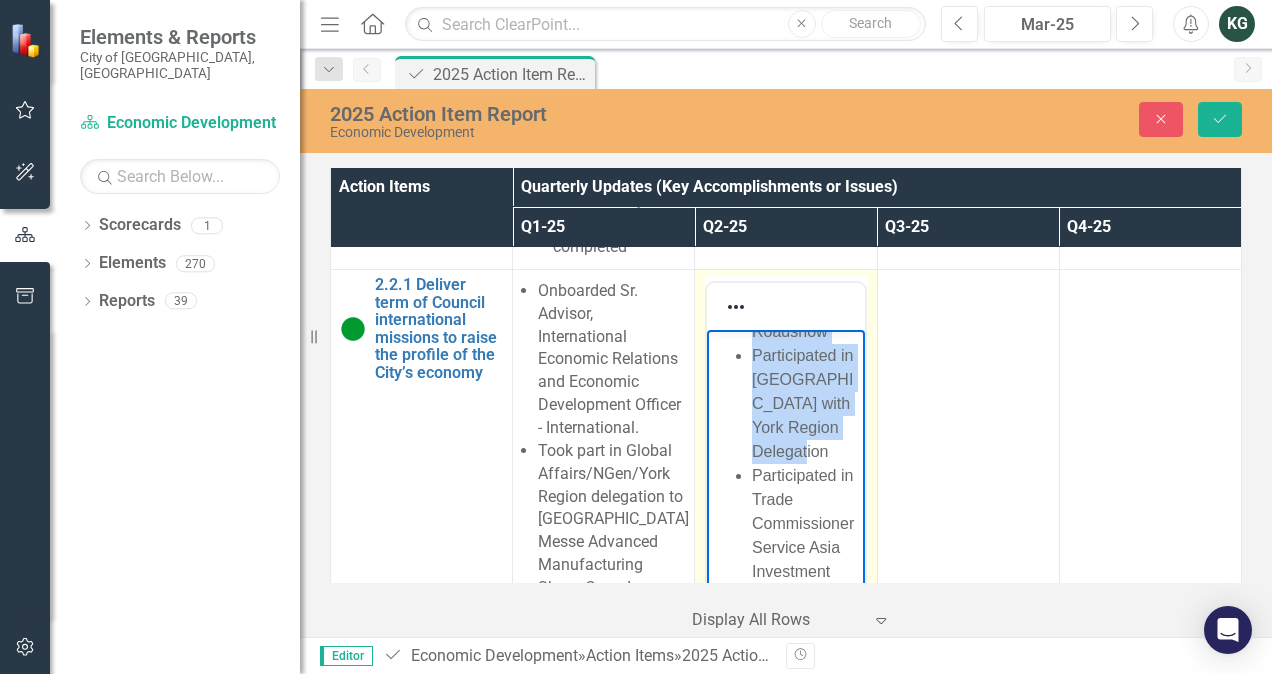 drag, startPoint x: 753, startPoint y: 343, endPoint x: 836, endPoint y: 490, distance: 168.8135 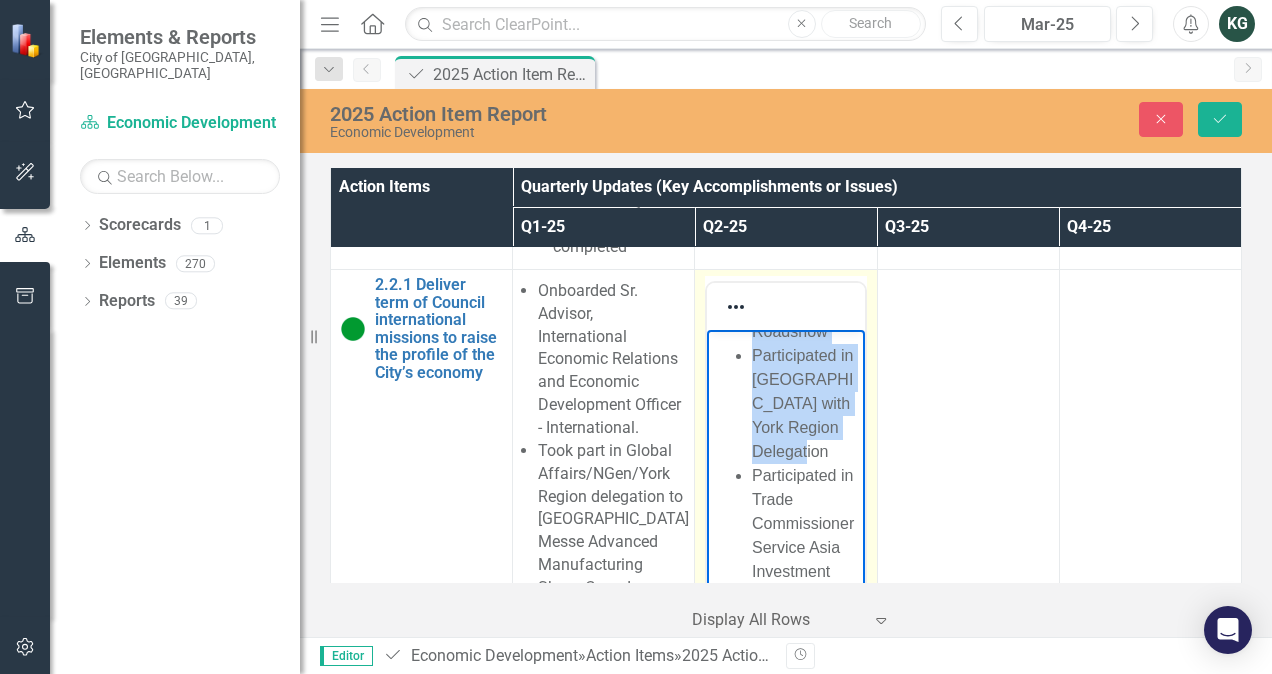 click on "Participated in Trade Commissioner Service Asia Investment Roadshow Participated in [GEOGRAPHIC_DATA]-Messe with York Region Delegation Participated in Trade Commissioner Service Asia Investment Roadshow  Met with 11 pre-qualified leads. Participated in [GEOGRAPHIC_DATA] with York Region Delegation  Generated more than 30 FDI and trade leads Participated in the Great Lakes St. [PERSON_NAME] Cities Initiative Conference in [GEOGRAPHIC_DATA], [US_STATE]  Purpose to raise [PERSON_NAME] profile in the Northeastern U.S and expand intergovernmental relations with Canadian and US jurisdictions" at bounding box center [785, 919] 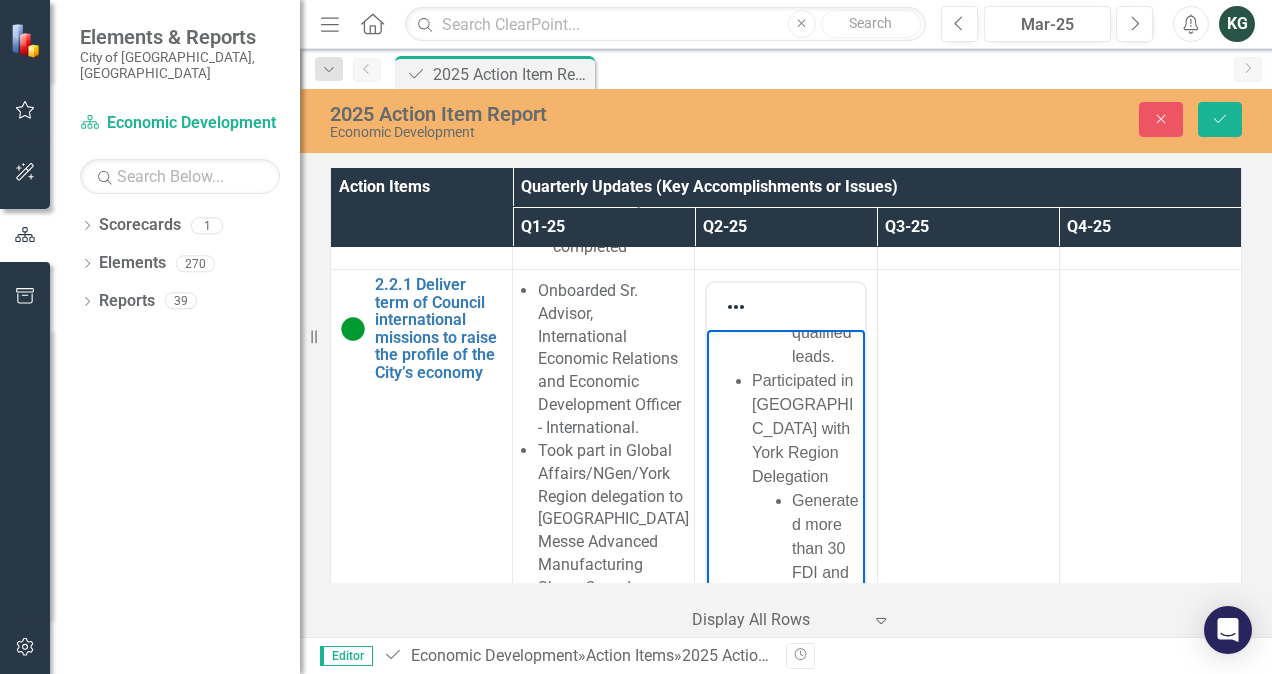 scroll, scrollTop: 300, scrollLeft: 0, axis: vertical 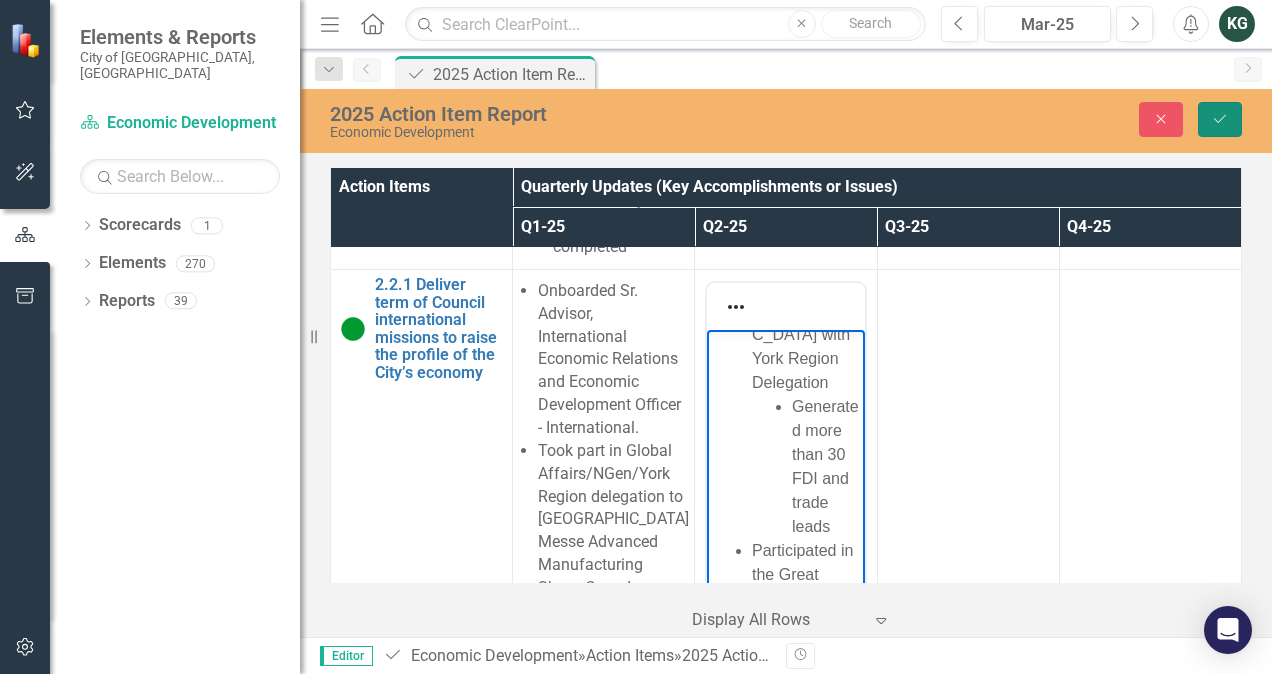 click on "Save" at bounding box center [1220, 119] 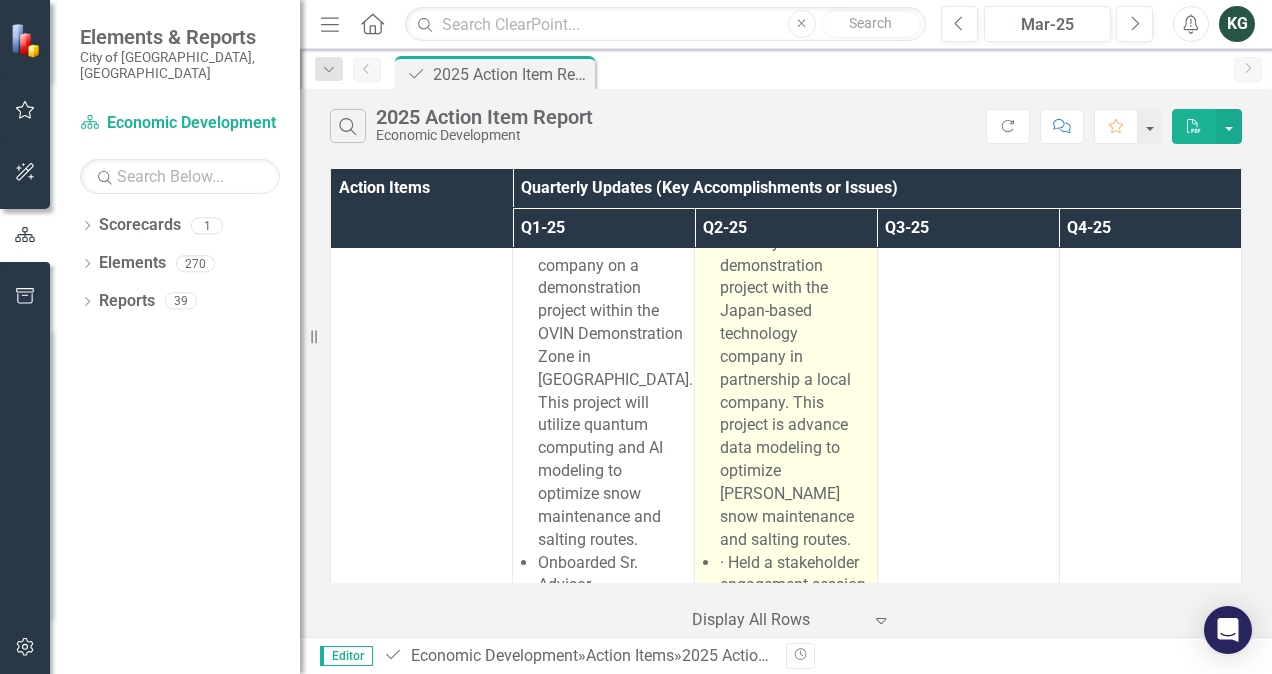 scroll, scrollTop: 8500, scrollLeft: 0, axis: vertical 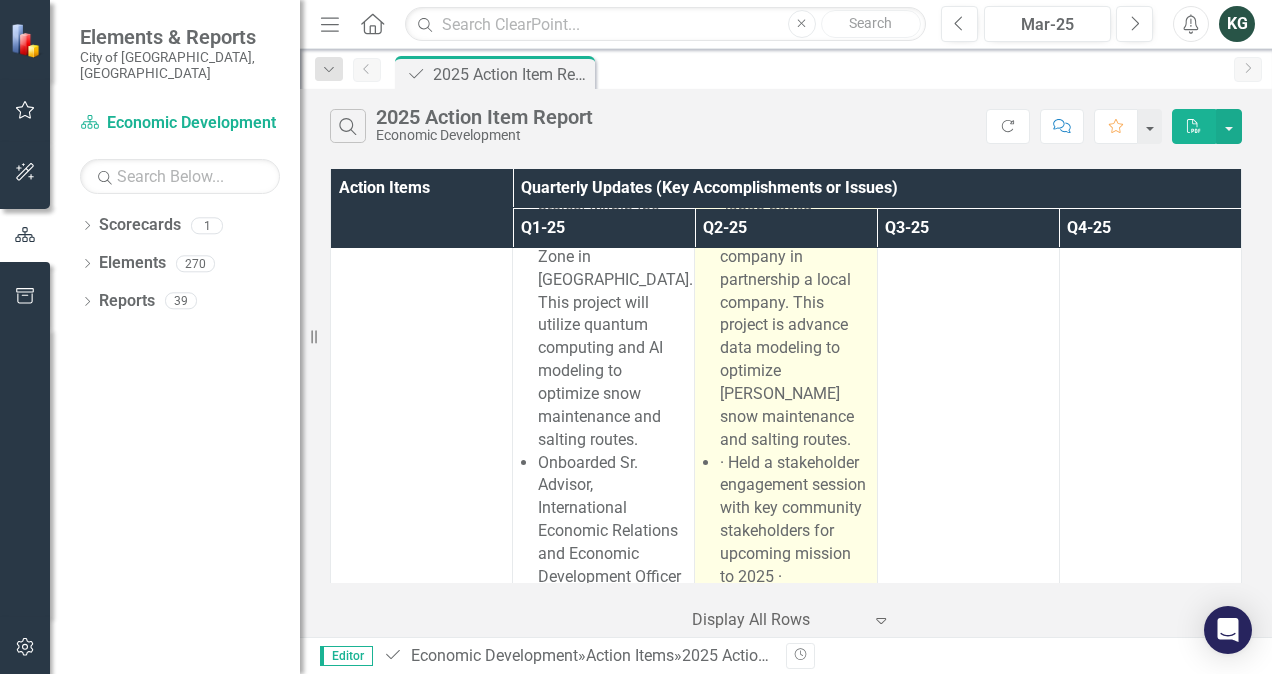 click on "· Held a stakeholder engagement session with key community stakeholders for upcoming mission to 2025 · Participated in an economic and cultural mission to [GEOGRAPHIC_DATA], [US_STATE] for the purposes of exploring entering an economic and cultural relationship" at bounding box center [797, 622] 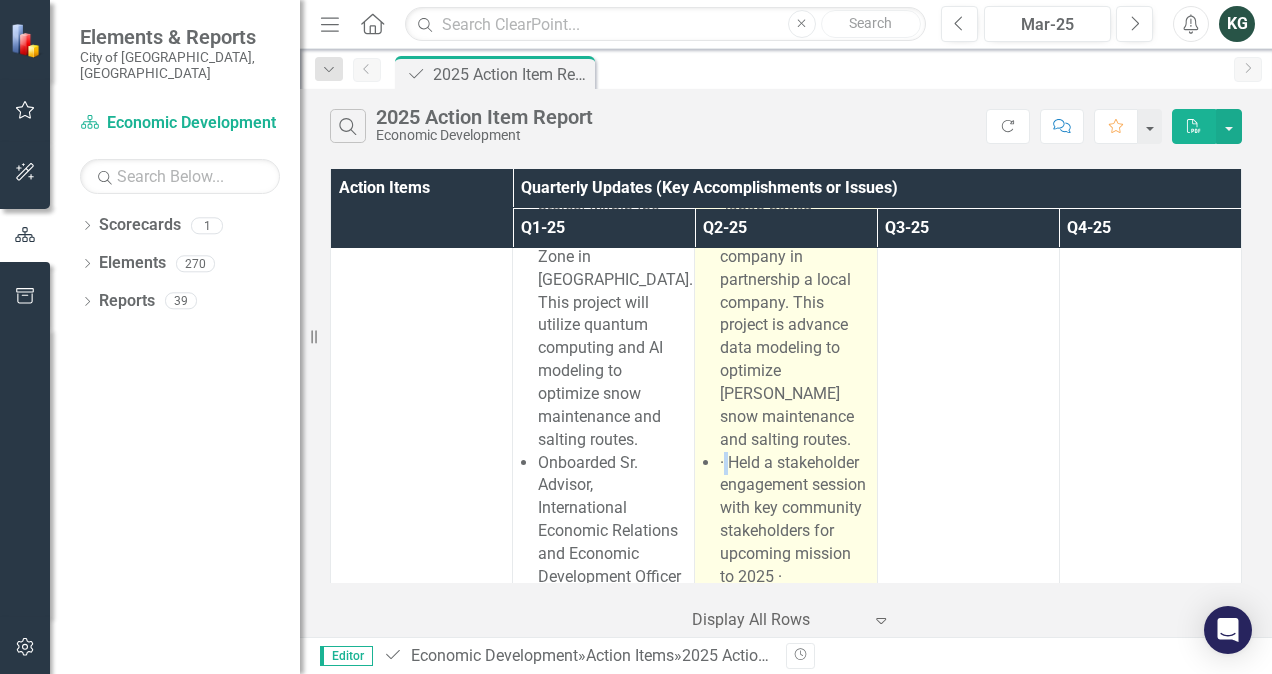 click on "· Held a stakeholder engagement session with key community stakeholders for upcoming mission to 2025 · Participated in an economic and cultural mission to [GEOGRAPHIC_DATA], [US_STATE] for the purposes of exploring entering an economic and cultural relationship" at bounding box center [797, 622] 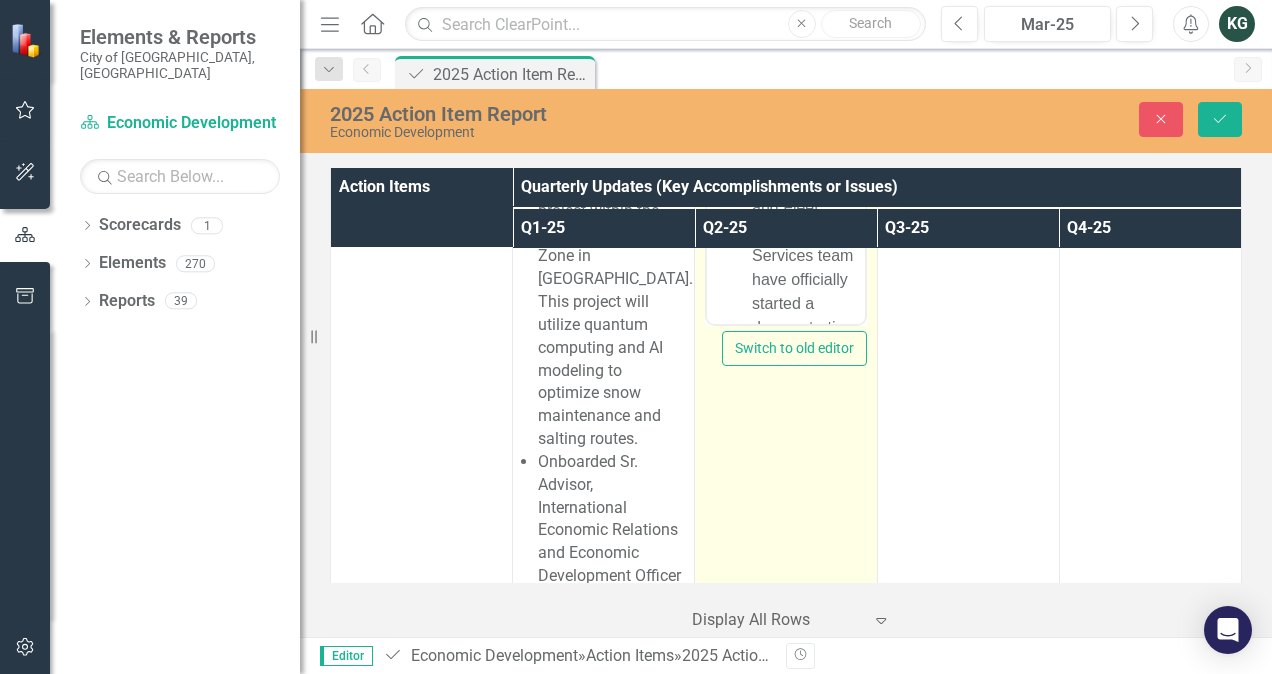 scroll, scrollTop: 0, scrollLeft: 0, axis: both 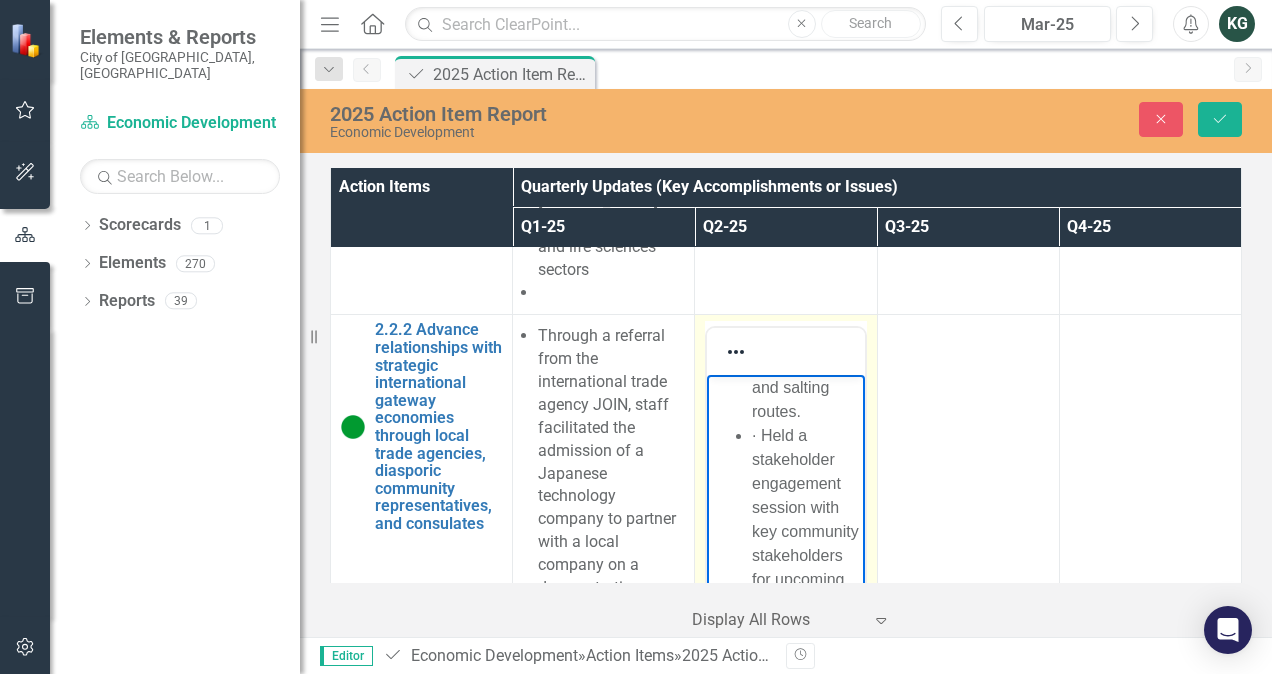 drag, startPoint x: 761, startPoint y: 599, endPoint x: 772, endPoint y: 604, distance: 12.083046 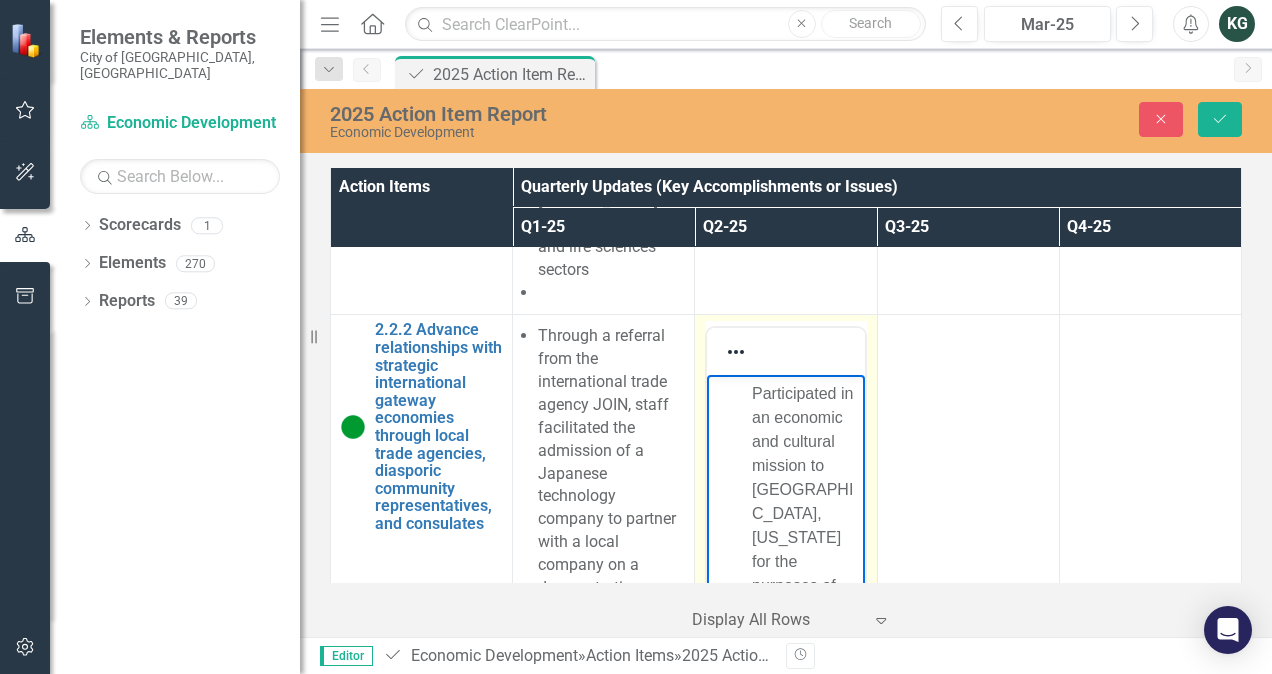 scroll, scrollTop: 1000, scrollLeft: 0, axis: vertical 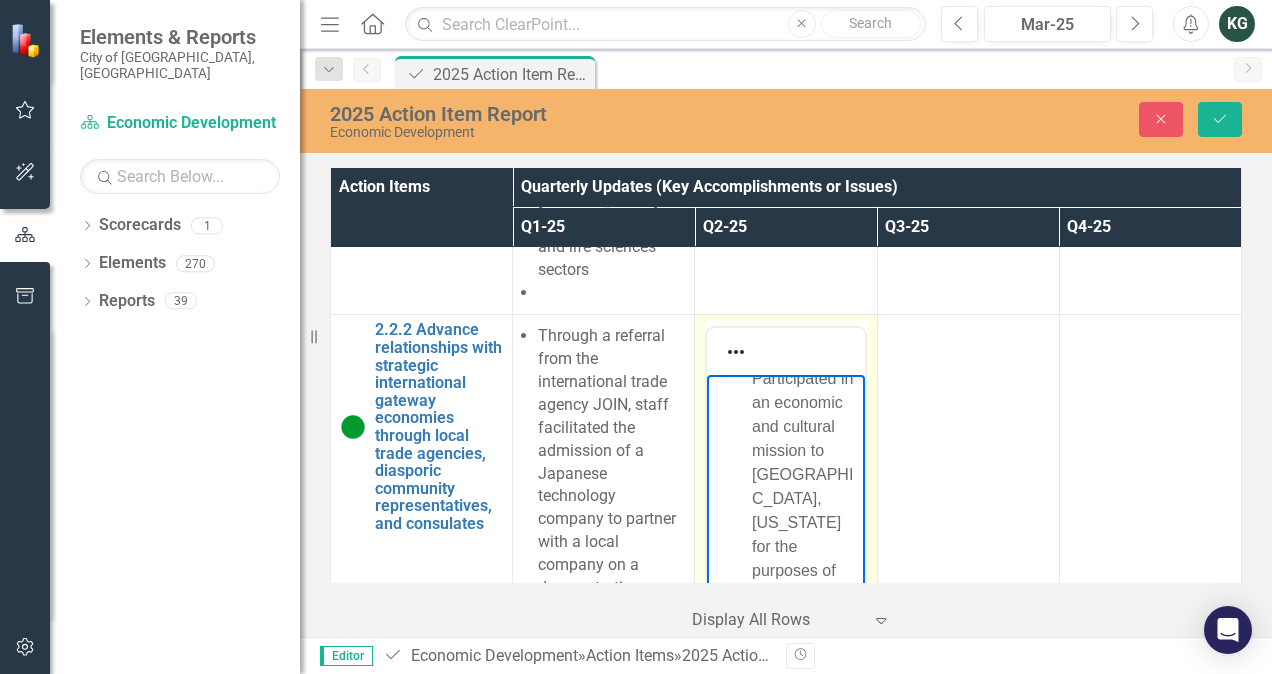 drag, startPoint x: 788, startPoint y: 546, endPoint x: 811, endPoint y: 555, distance: 24.698177 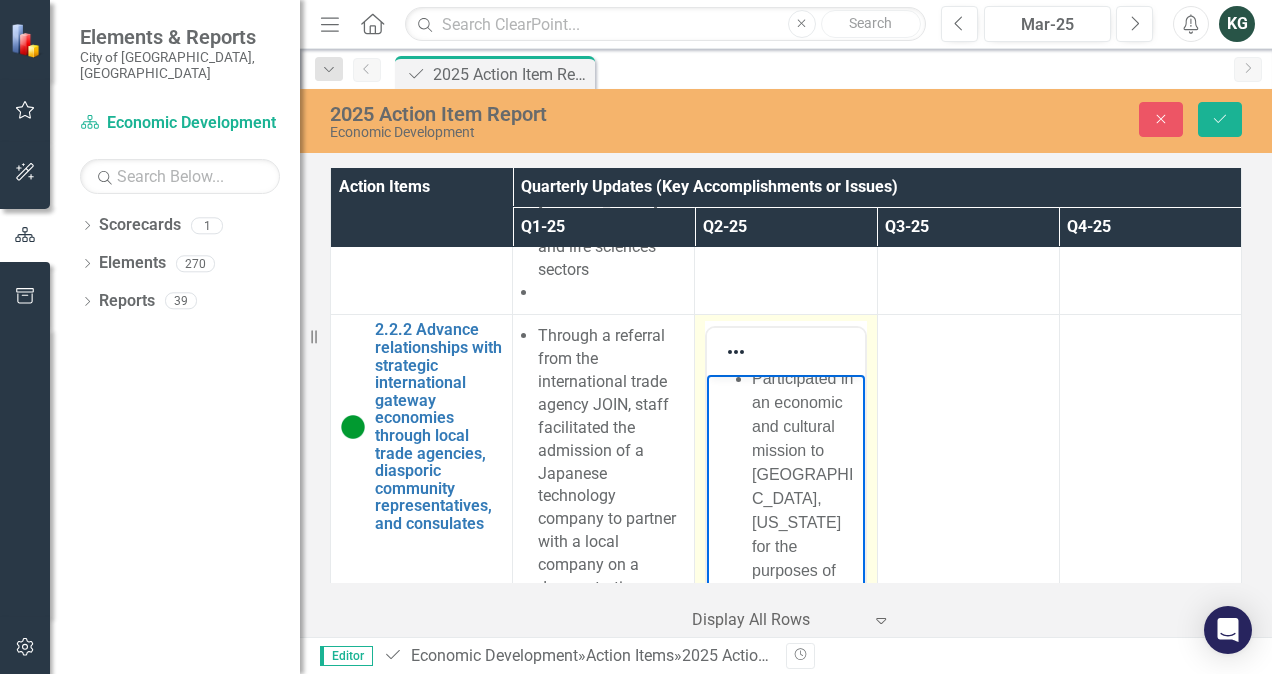 scroll, scrollTop: 1212, scrollLeft: 0, axis: vertical 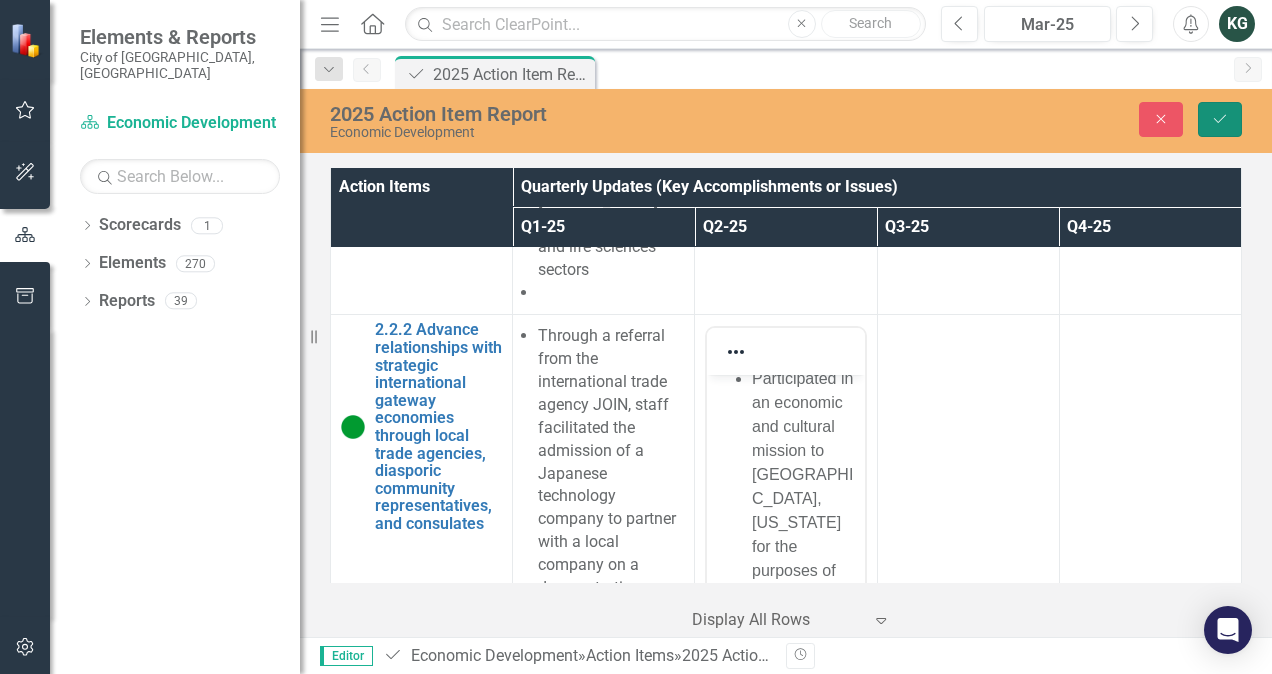 click on "Save" 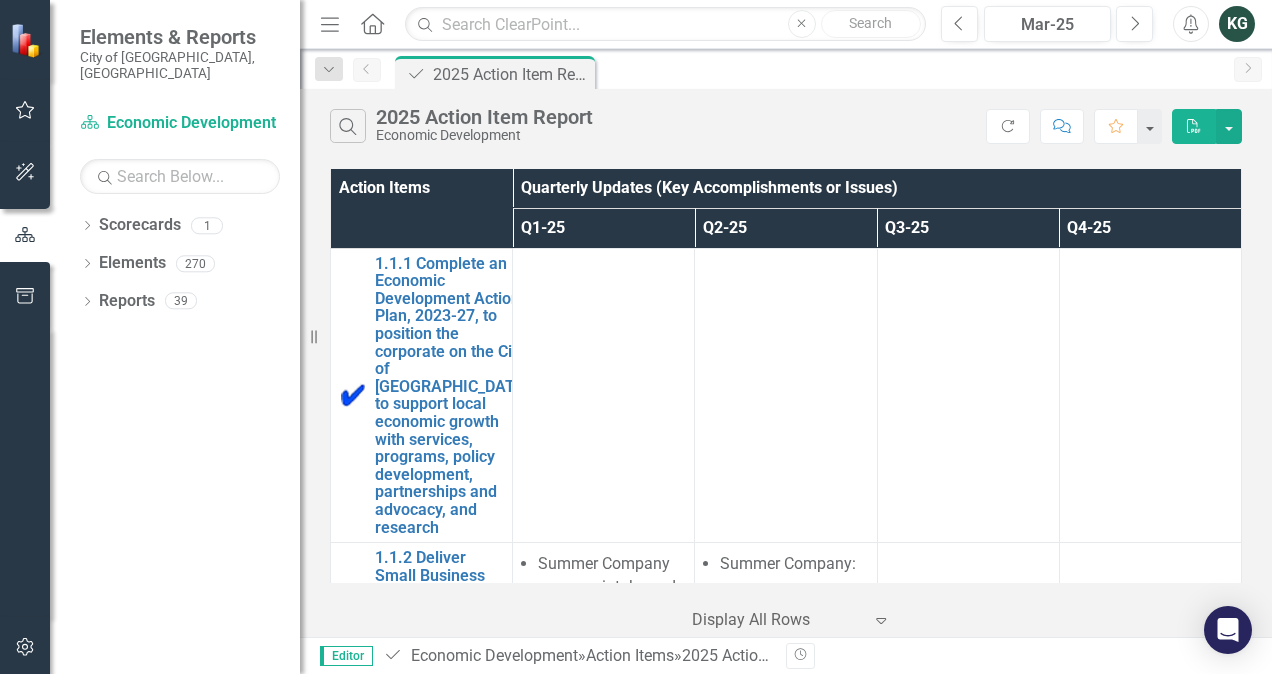 click 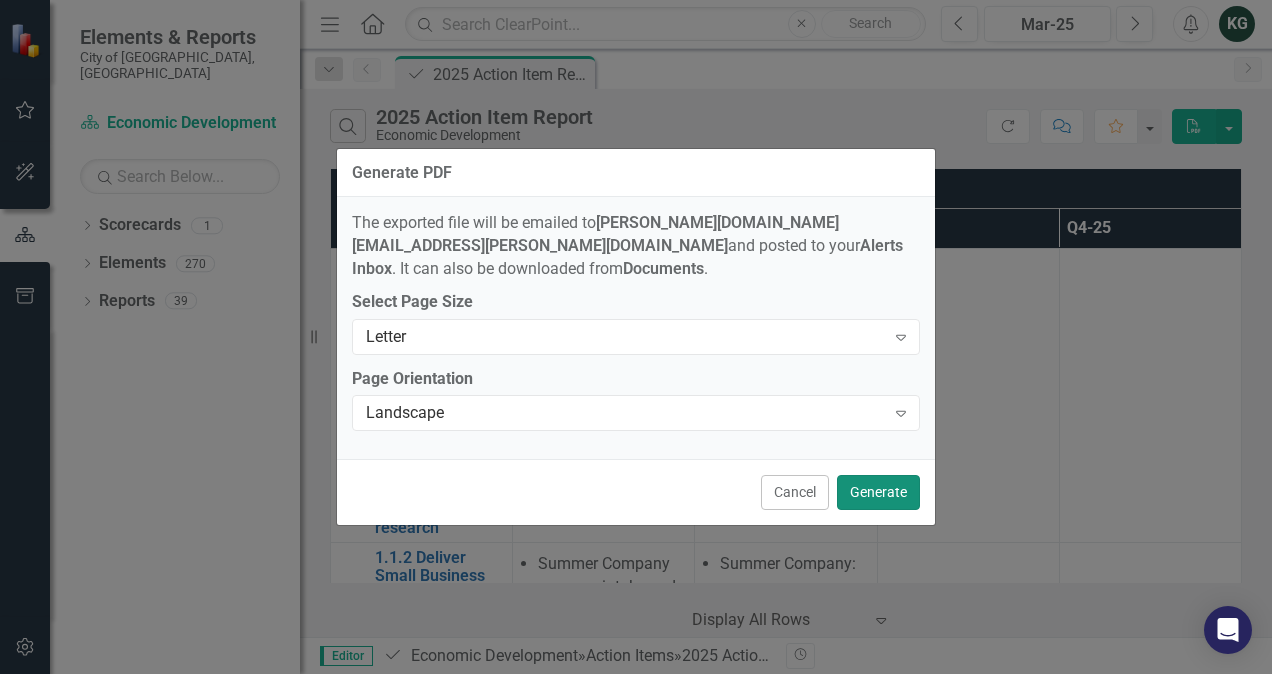 click on "Generate" at bounding box center (878, 492) 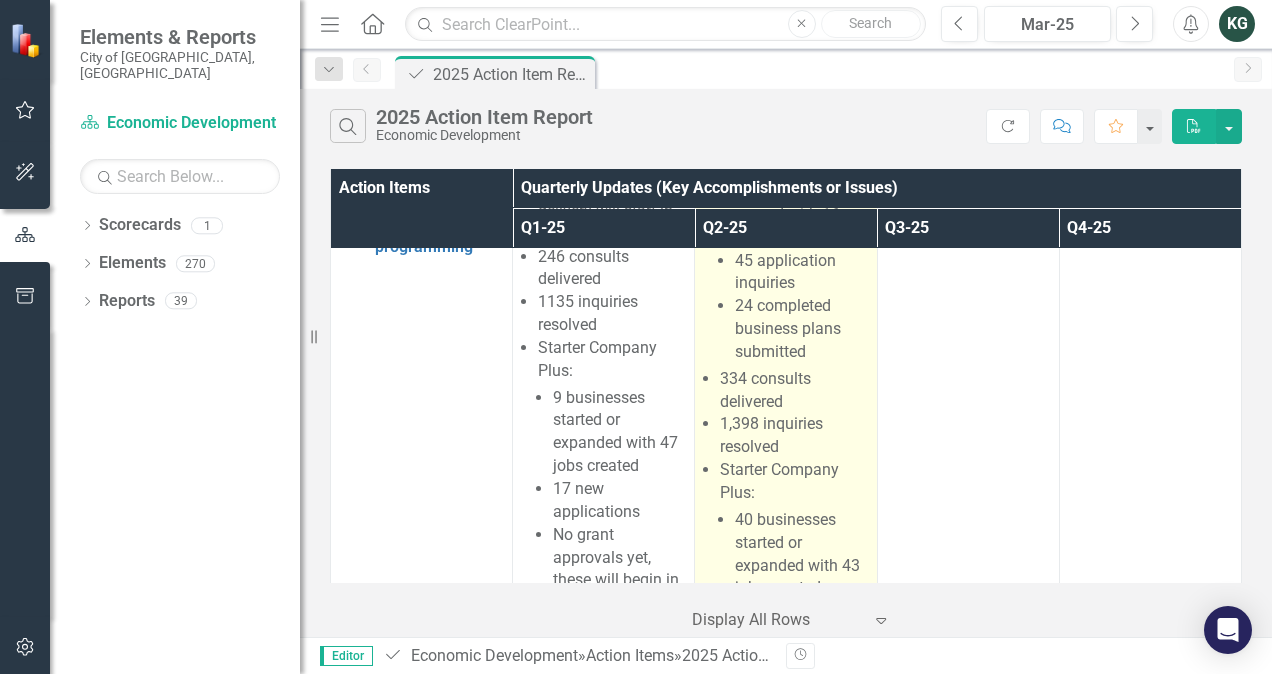 scroll, scrollTop: 400, scrollLeft: 0, axis: vertical 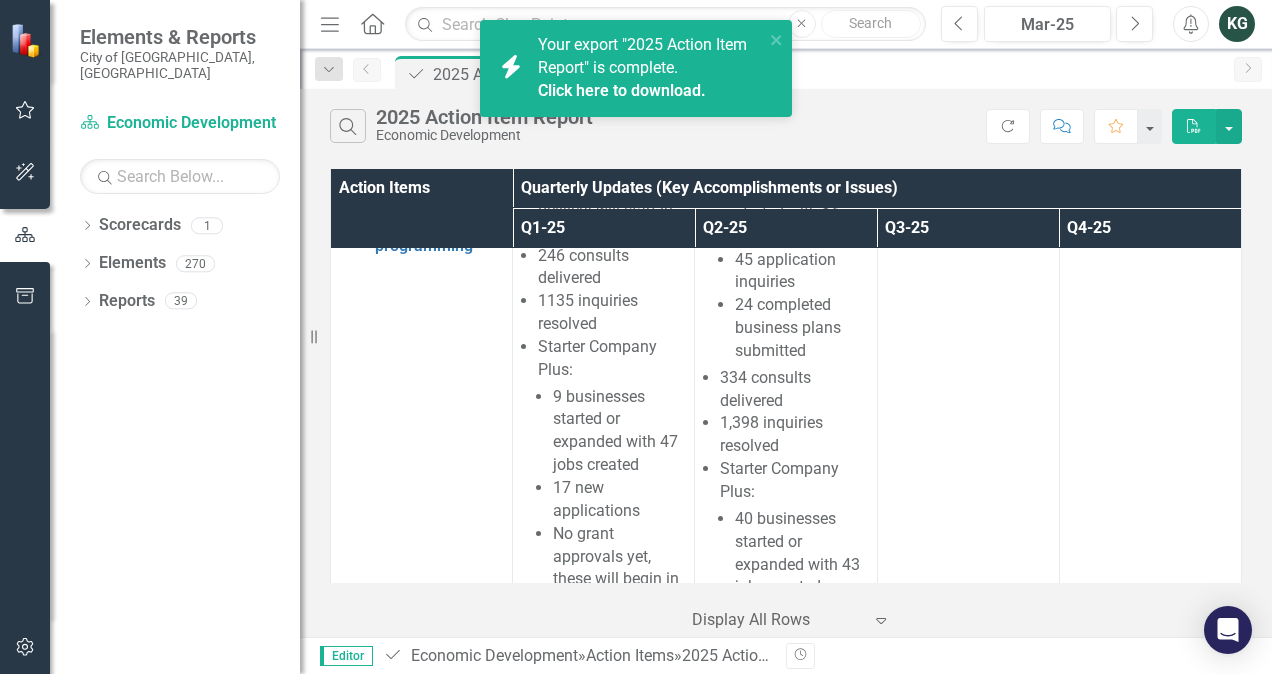 click on "Click here to download." at bounding box center [622, 90] 